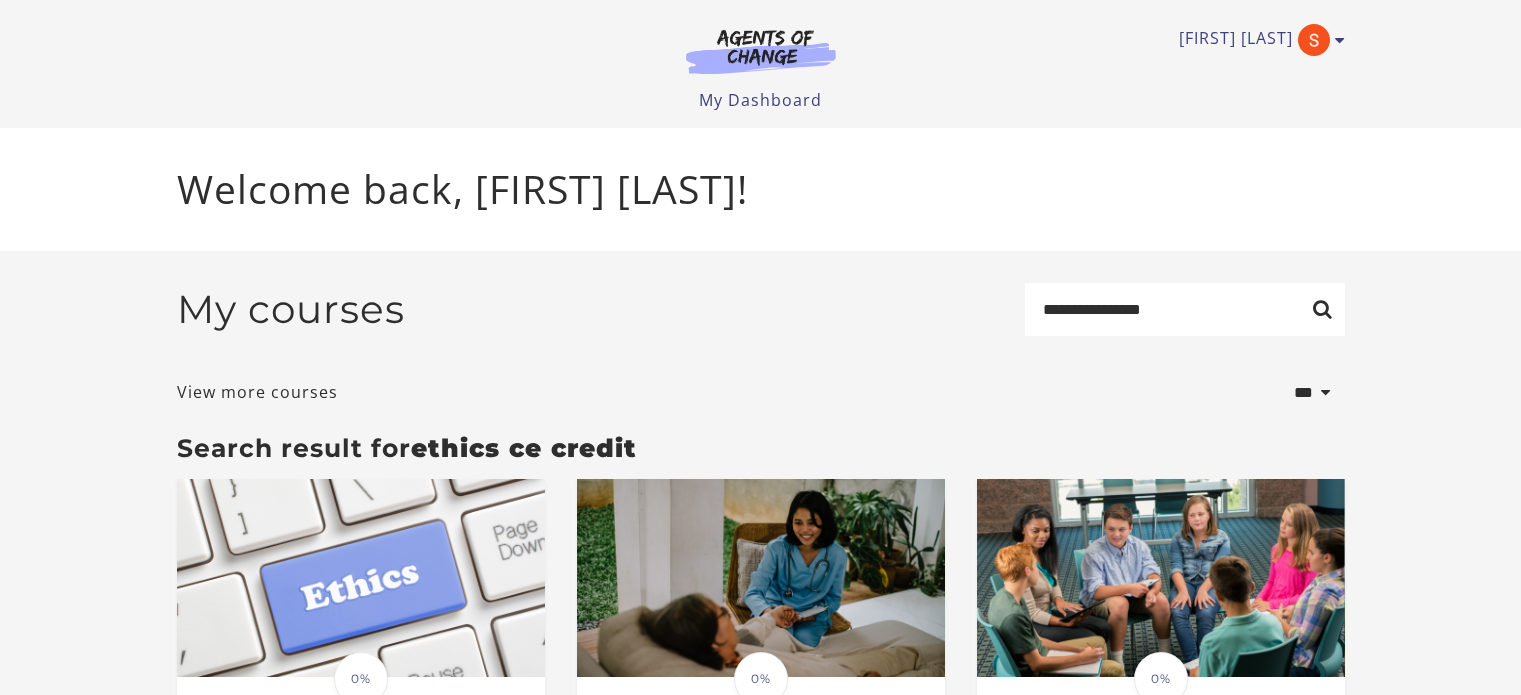 scroll, scrollTop: 0, scrollLeft: 0, axis: both 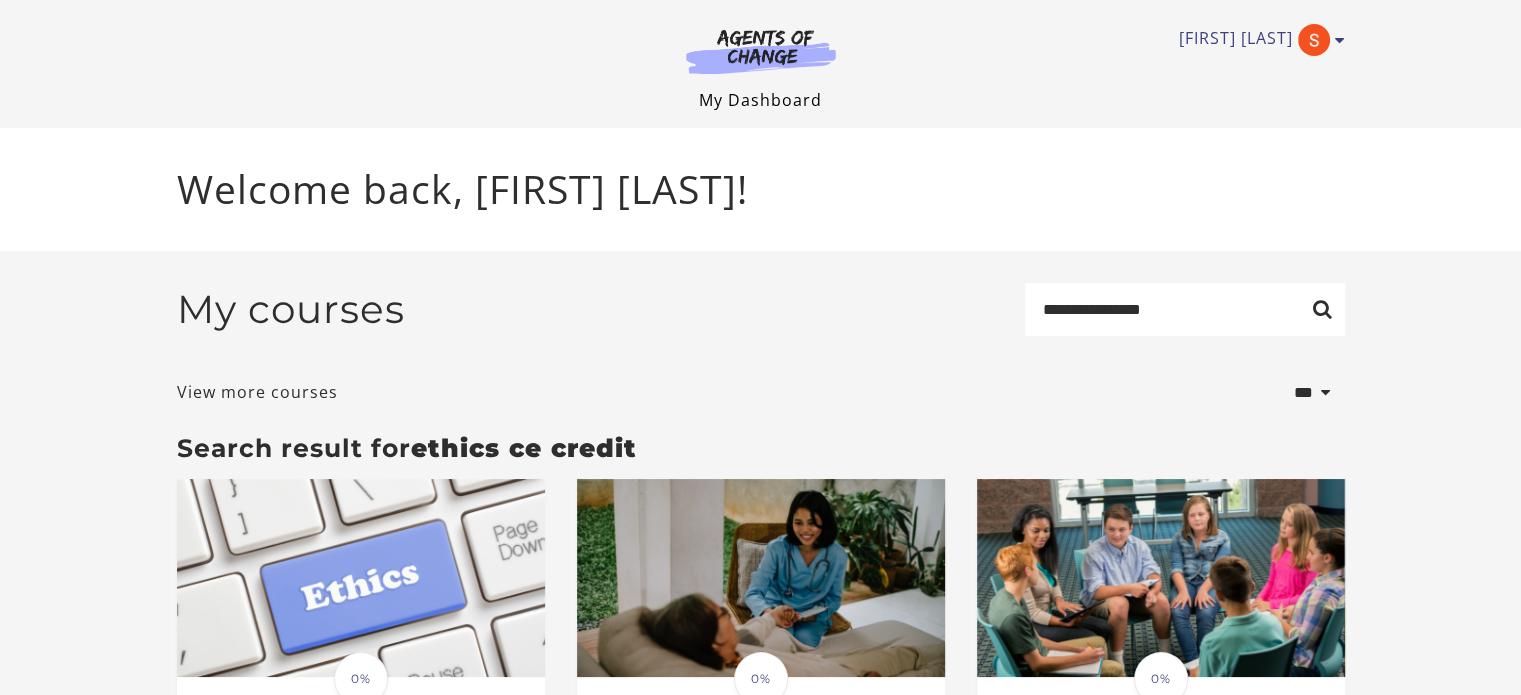 click on "My Dashboard" at bounding box center [760, 100] 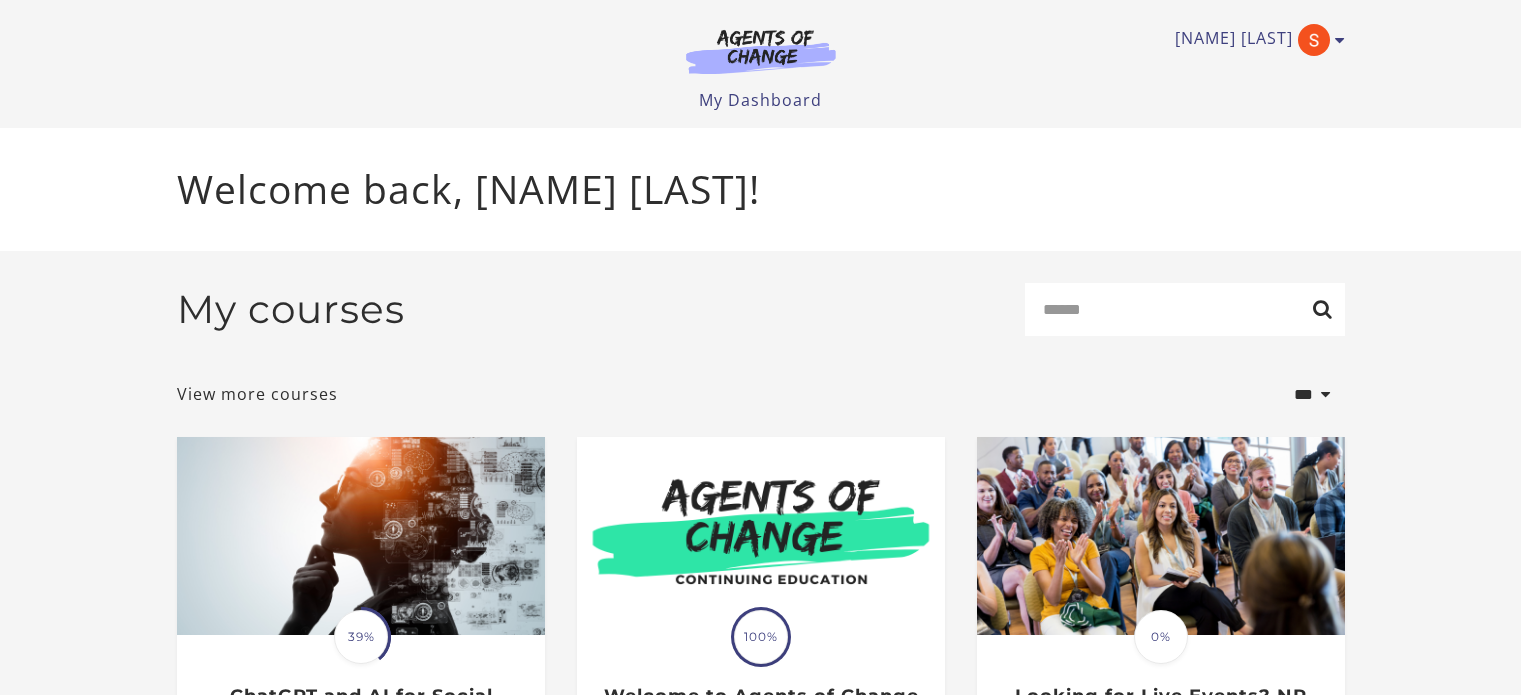 scroll, scrollTop: 0, scrollLeft: 0, axis: both 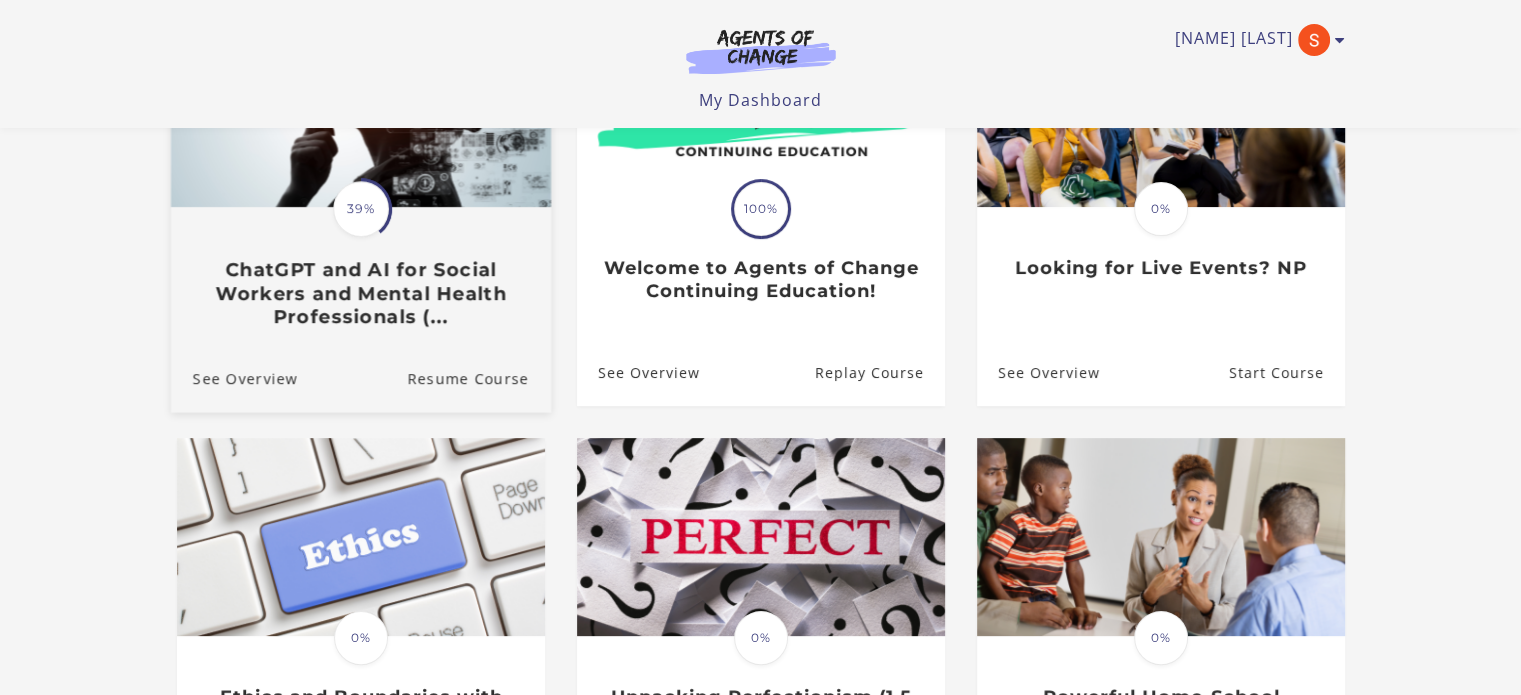 click on "Translation missing: en.liquid.partials.dashboard_course_card.progress_description: 39%
39%
ChatGPT and AI for Social Workers and Mental Health Professionals (..." at bounding box center [360, 268] 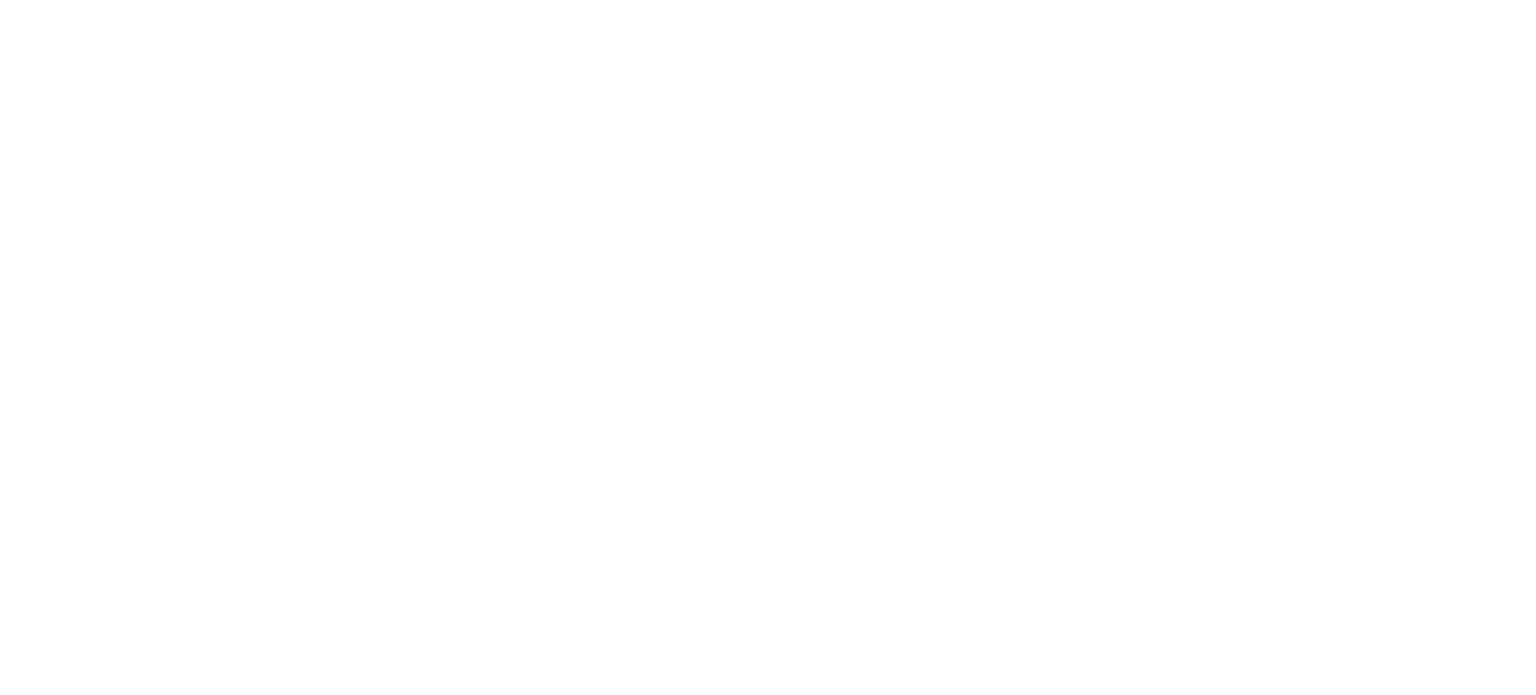 scroll, scrollTop: 0, scrollLeft: 0, axis: both 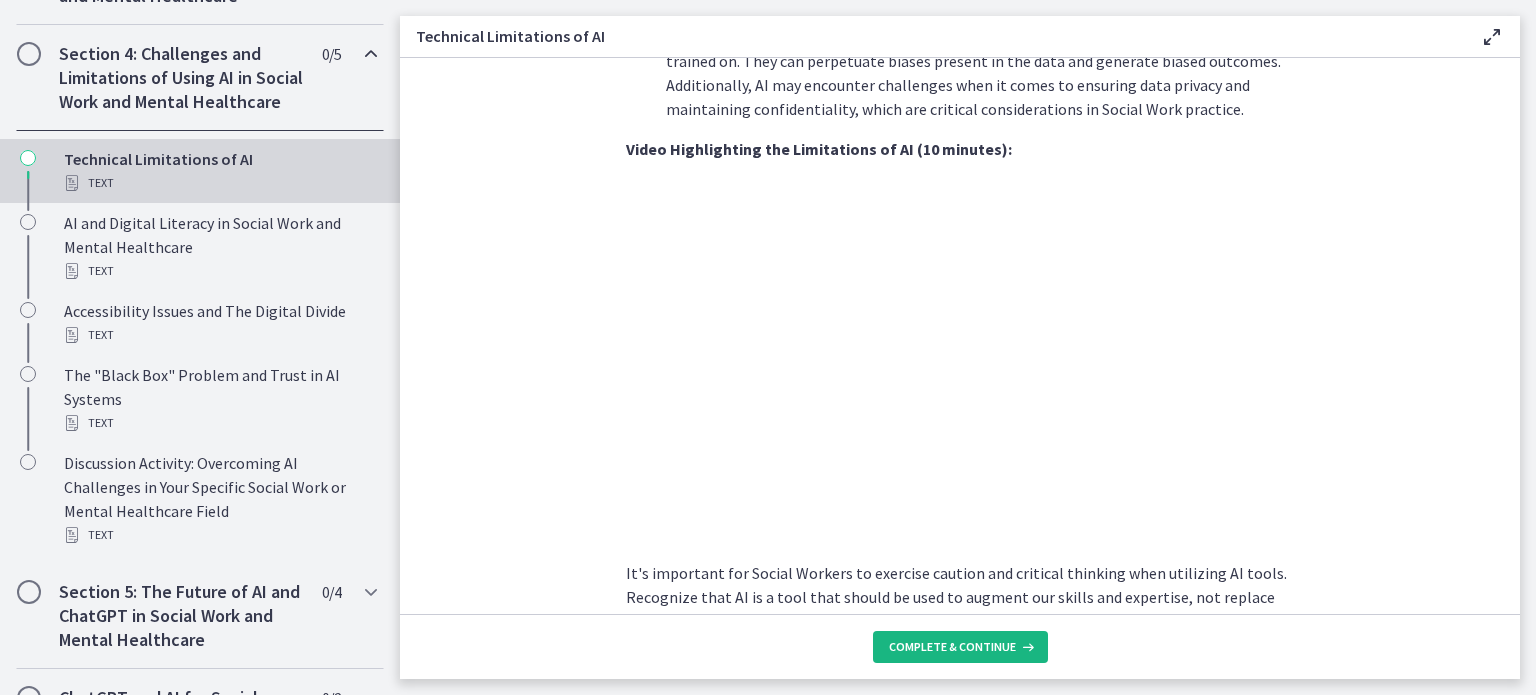 click on "Complete & continue" at bounding box center (952, 647) 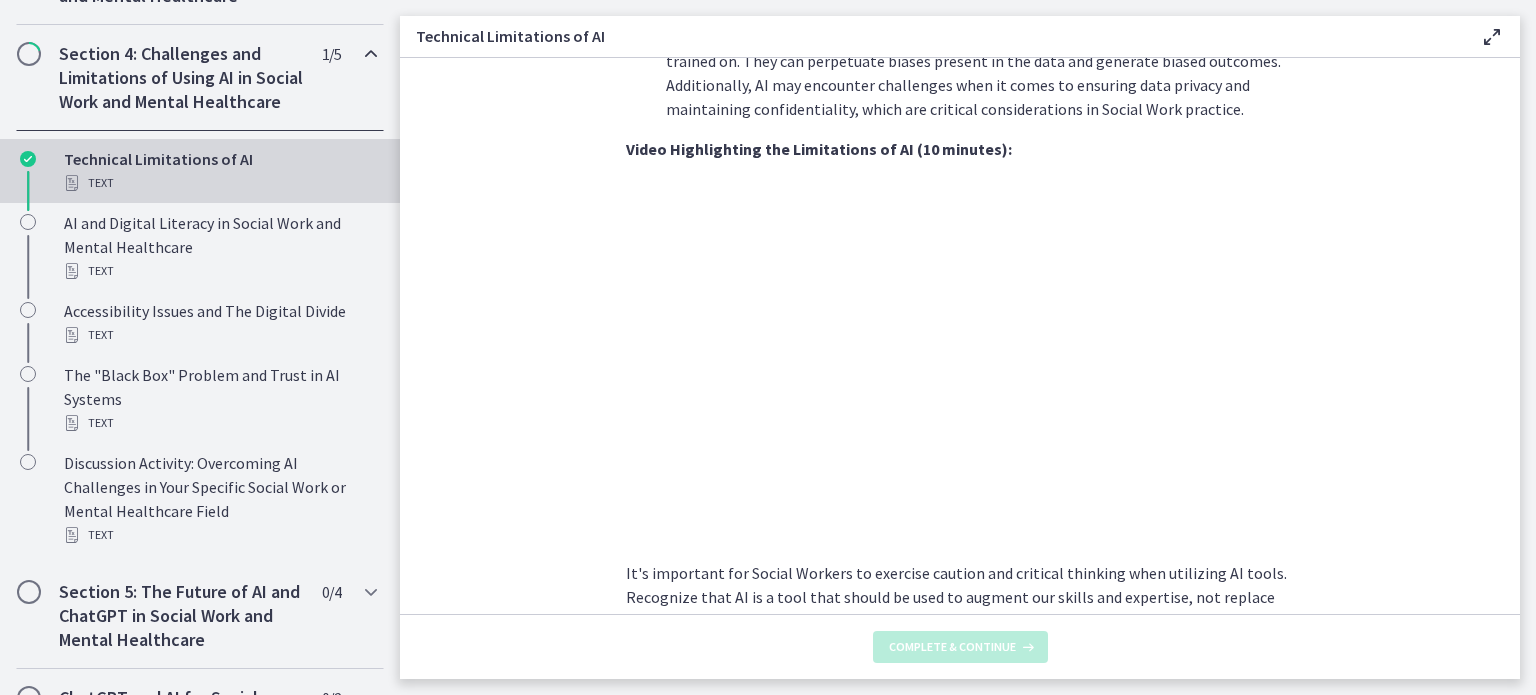 scroll, scrollTop: 0, scrollLeft: 0, axis: both 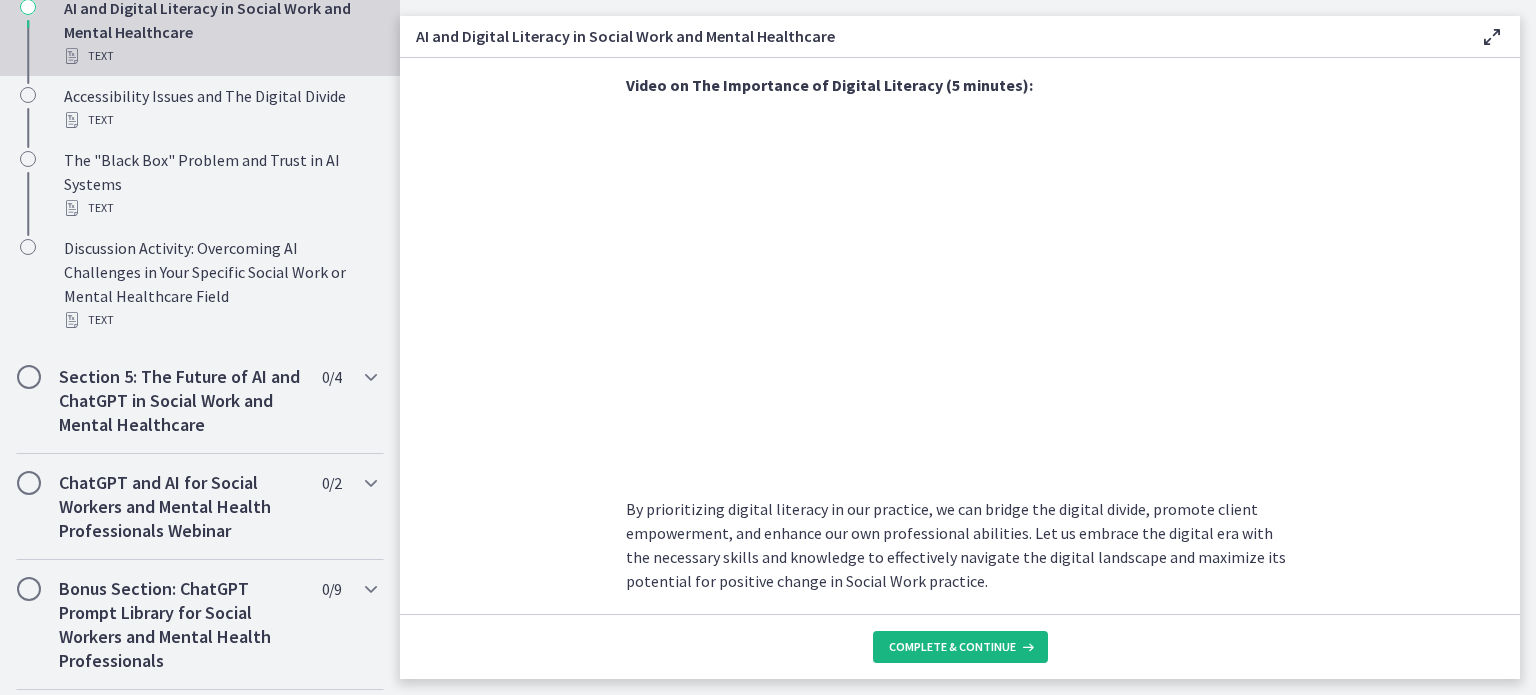 click on "Complete & continue" at bounding box center (952, 647) 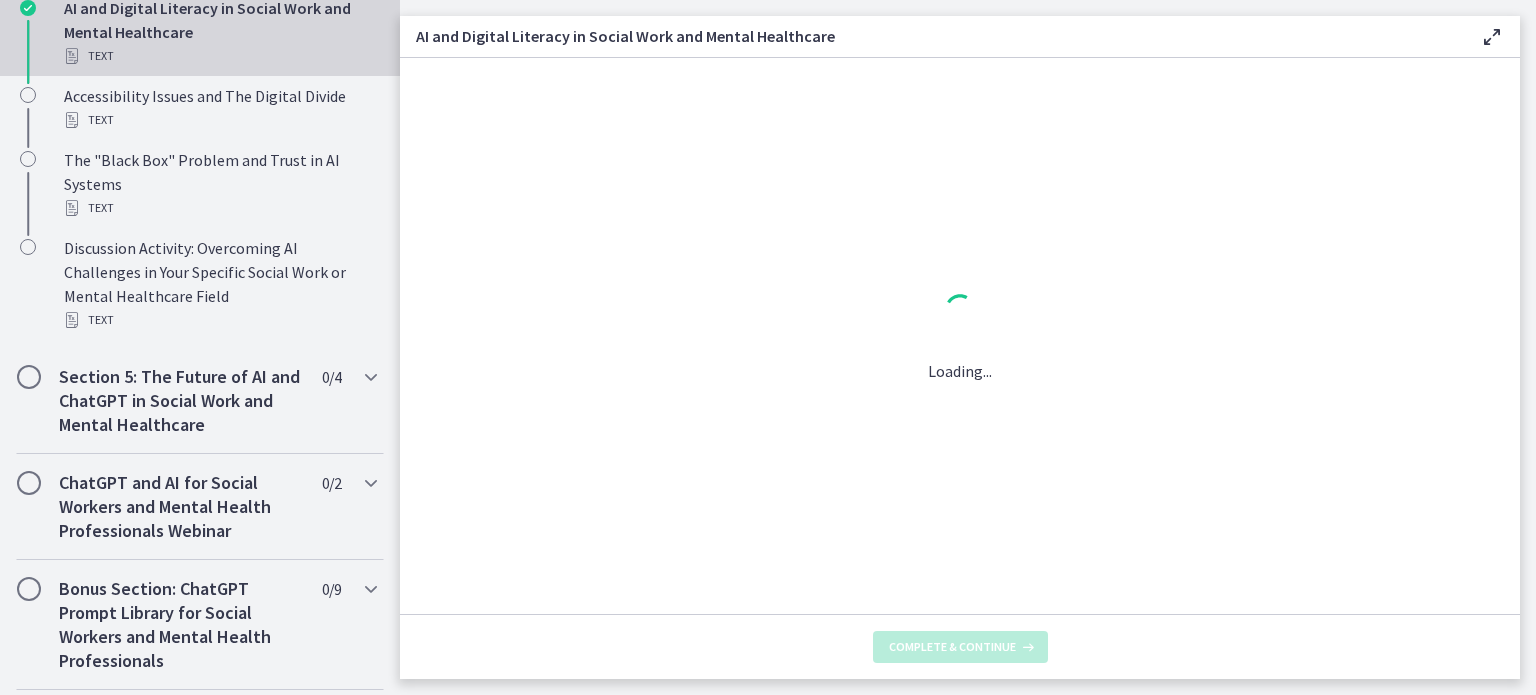 scroll, scrollTop: 0, scrollLeft: 0, axis: both 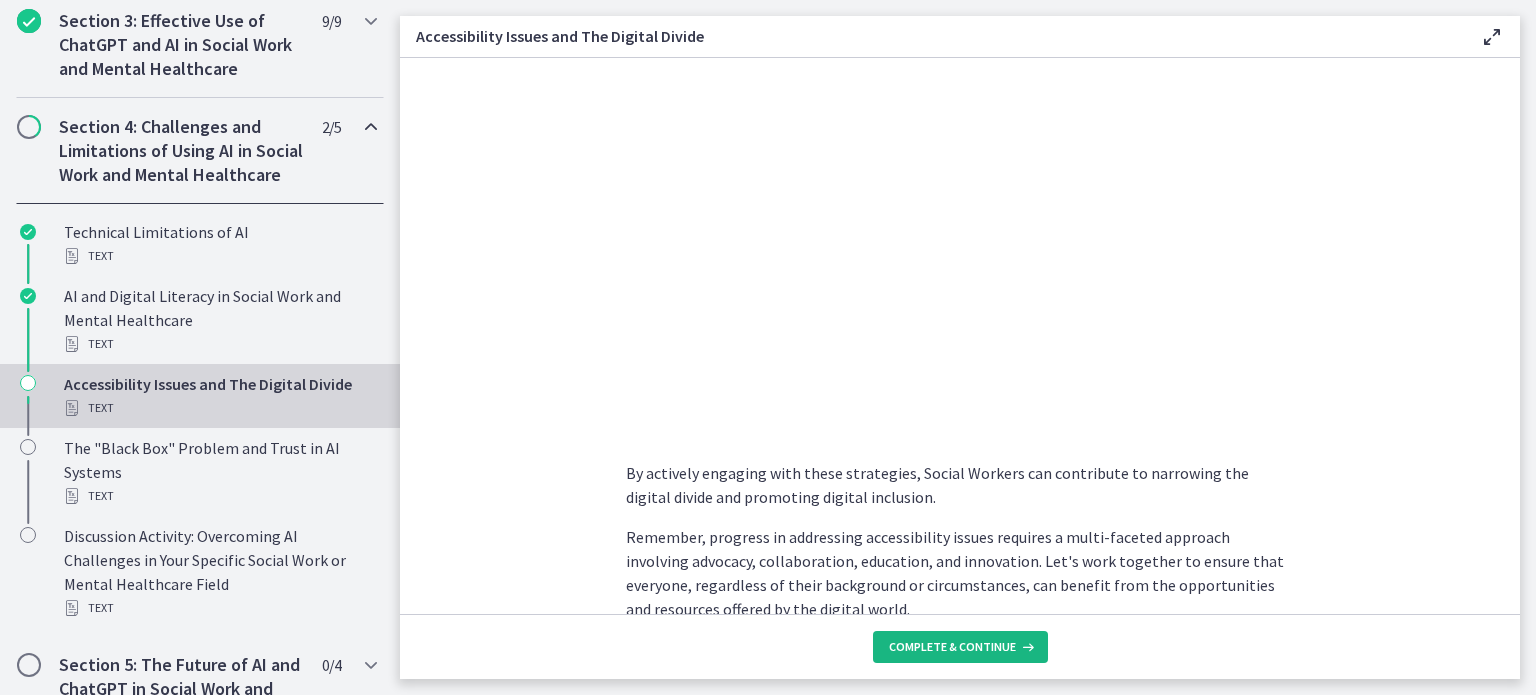 click on "Complete & continue" at bounding box center [952, 647] 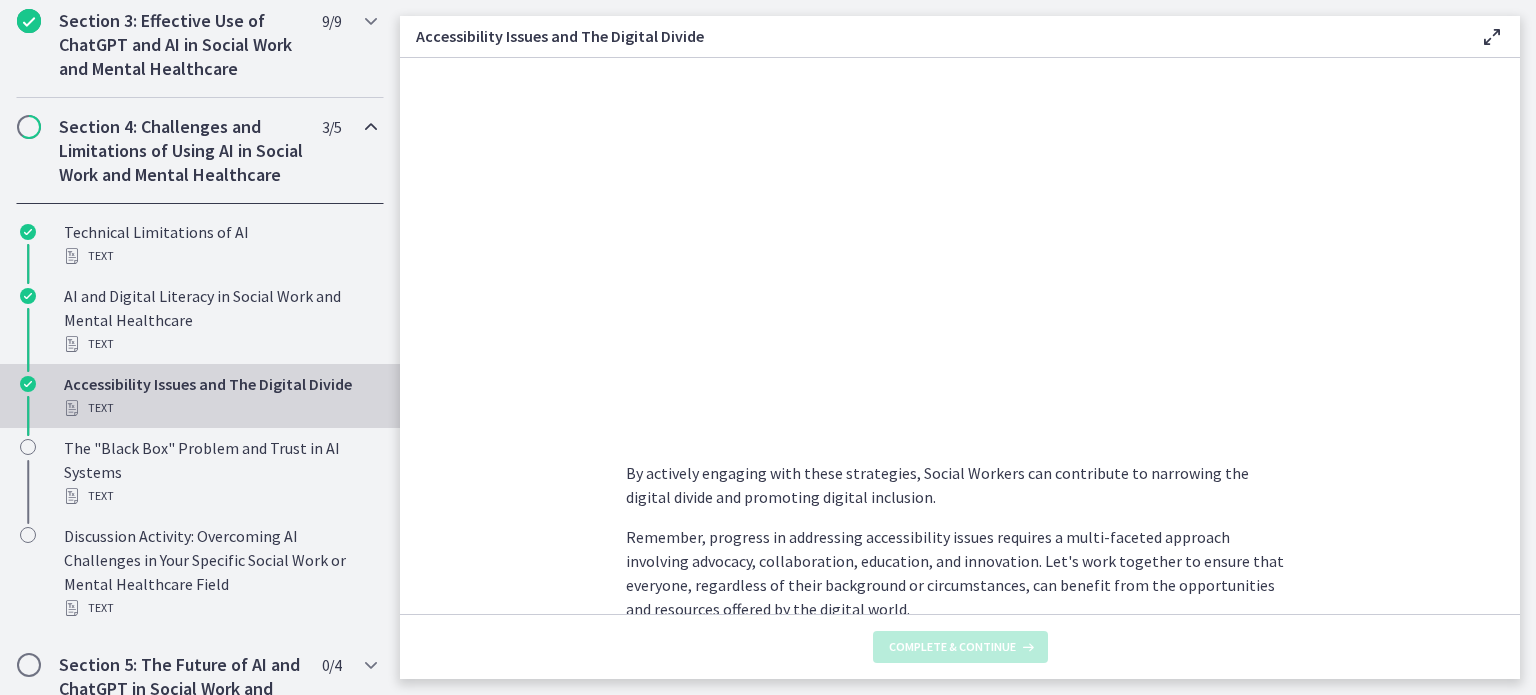 scroll, scrollTop: 0, scrollLeft: 0, axis: both 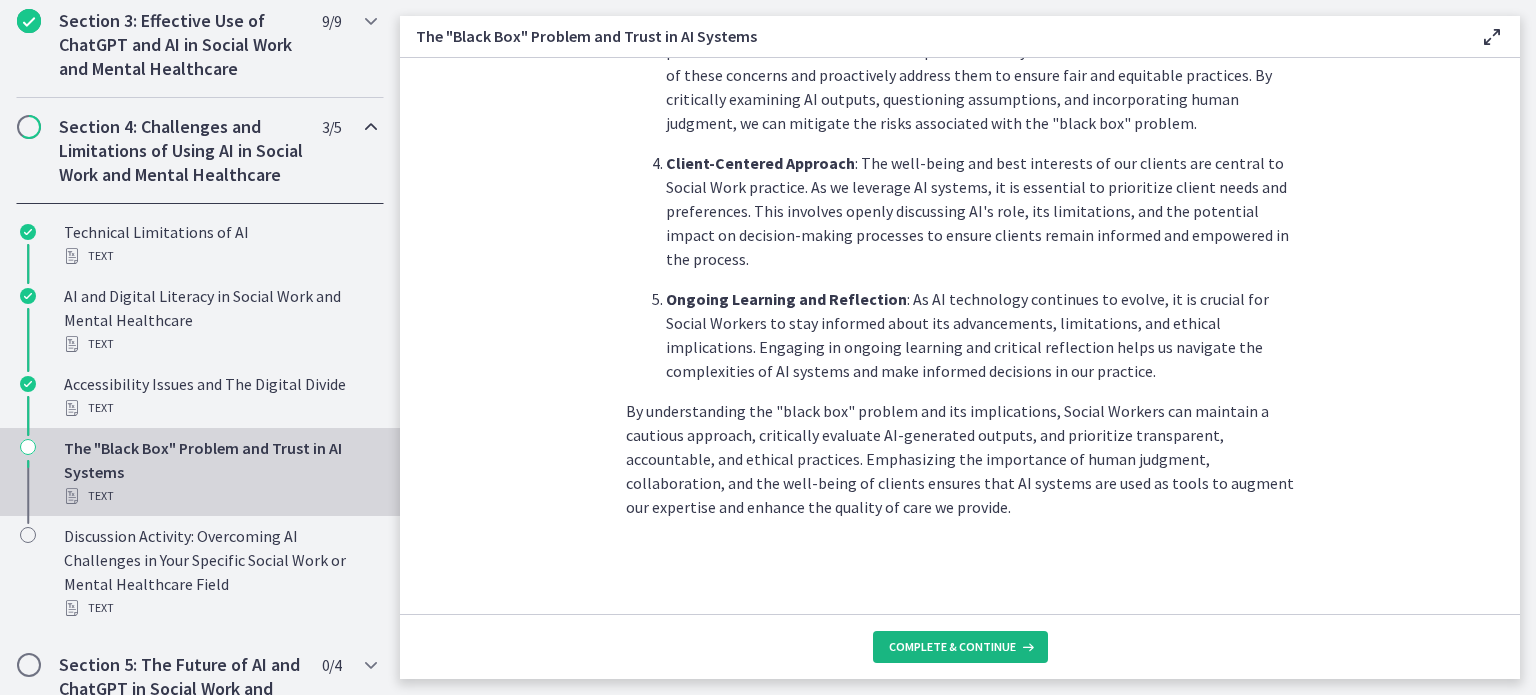 click on "Complete & continue" at bounding box center (960, 647) 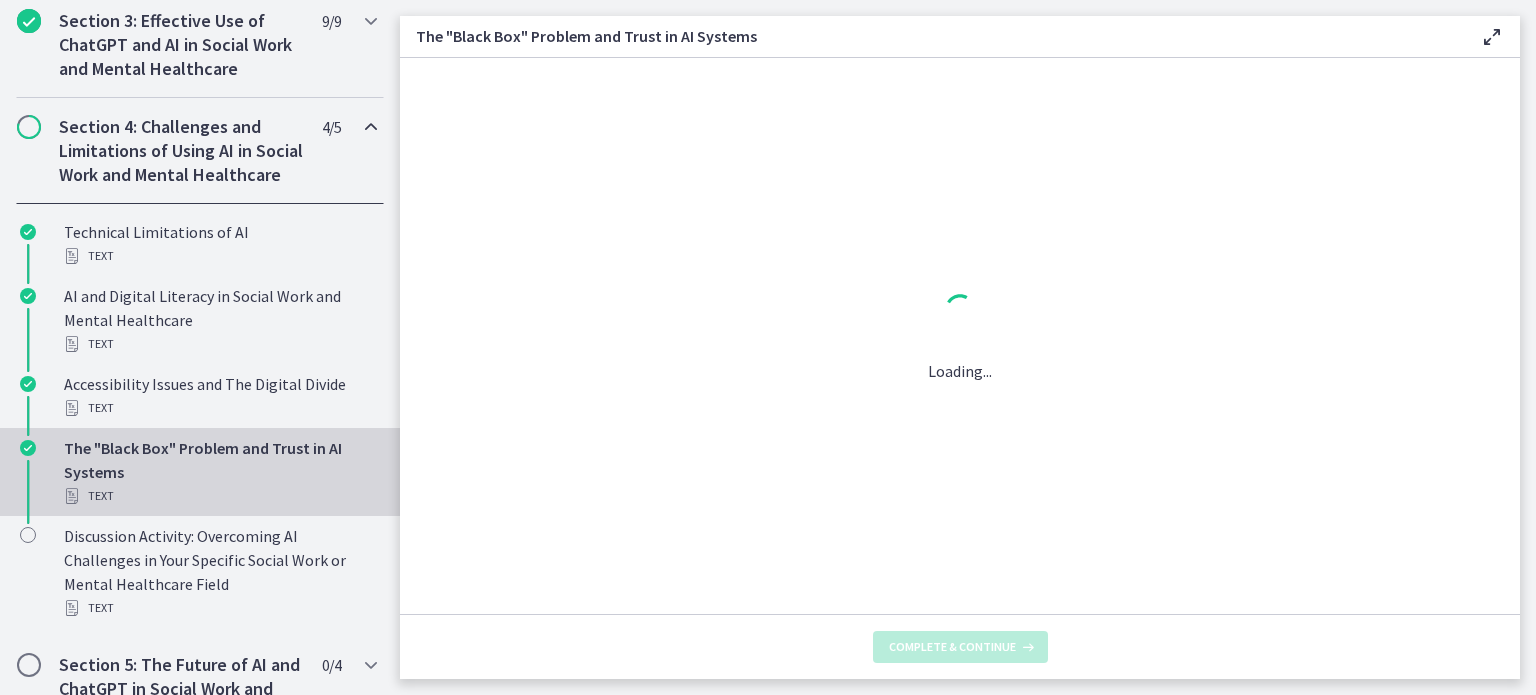 scroll, scrollTop: 0, scrollLeft: 0, axis: both 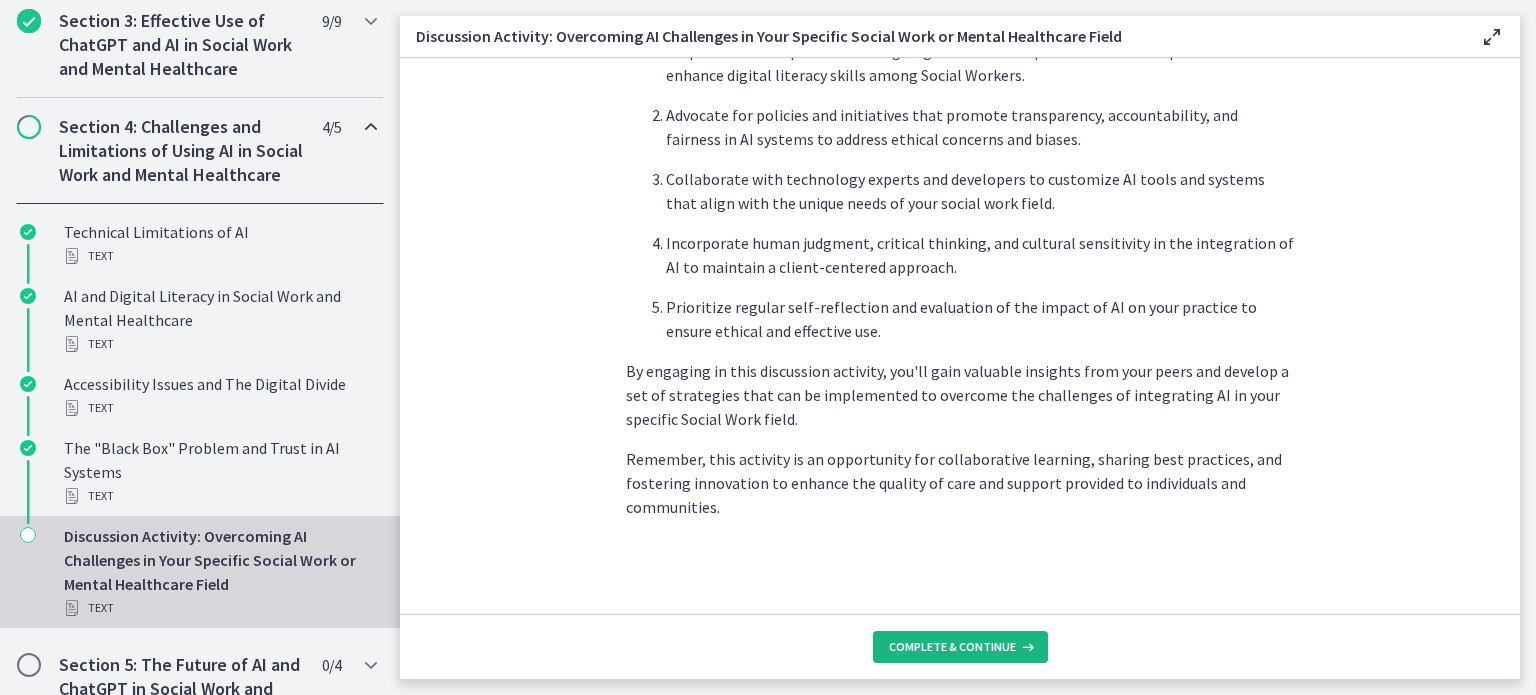 click on "Complete & continue" at bounding box center [952, 647] 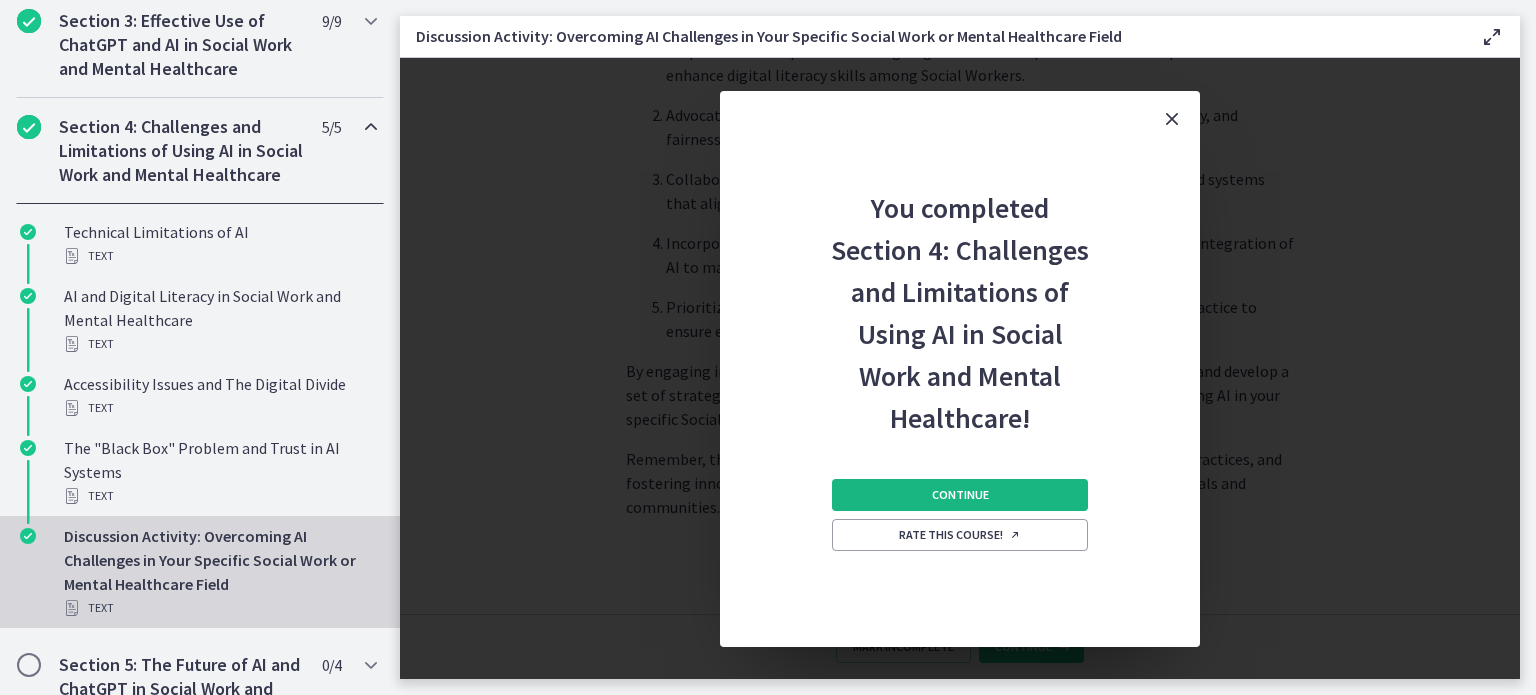 click on "Continue" at bounding box center [960, 495] 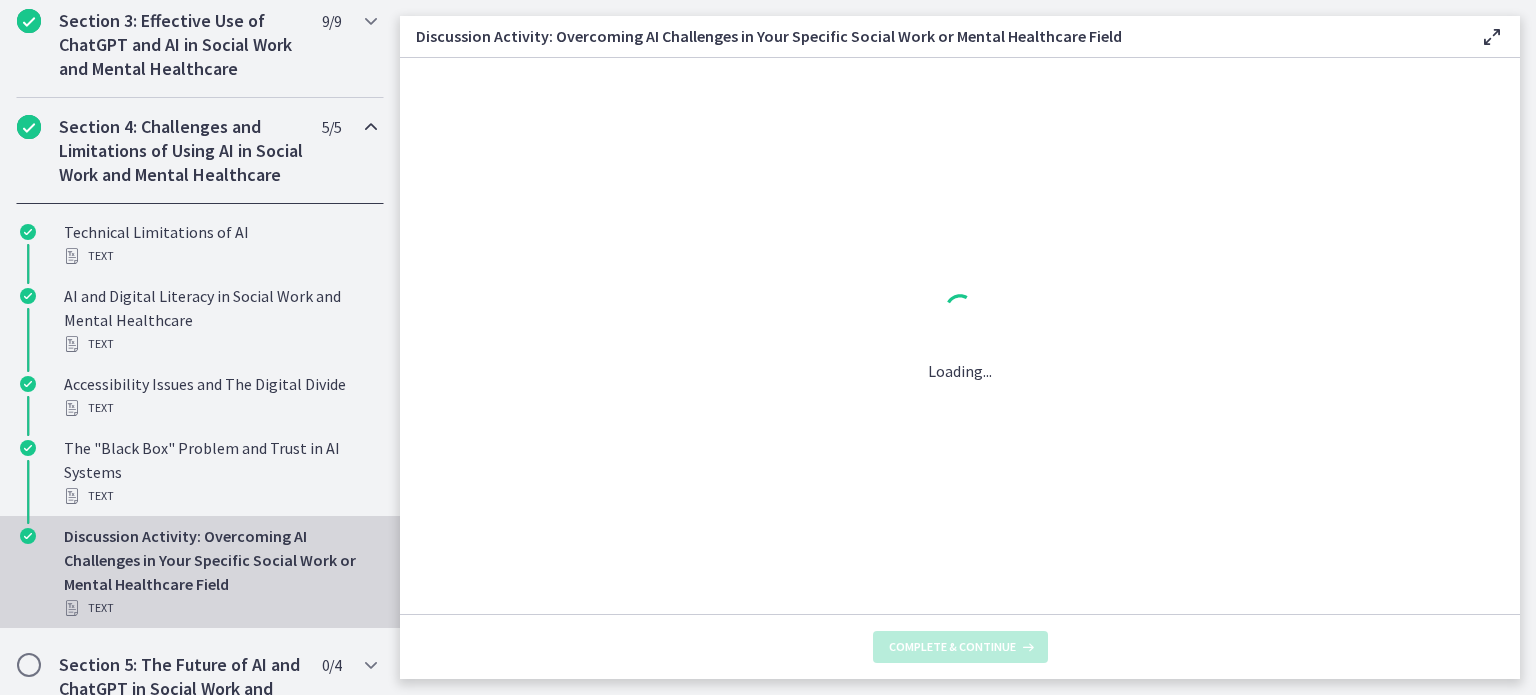 scroll, scrollTop: 0, scrollLeft: 0, axis: both 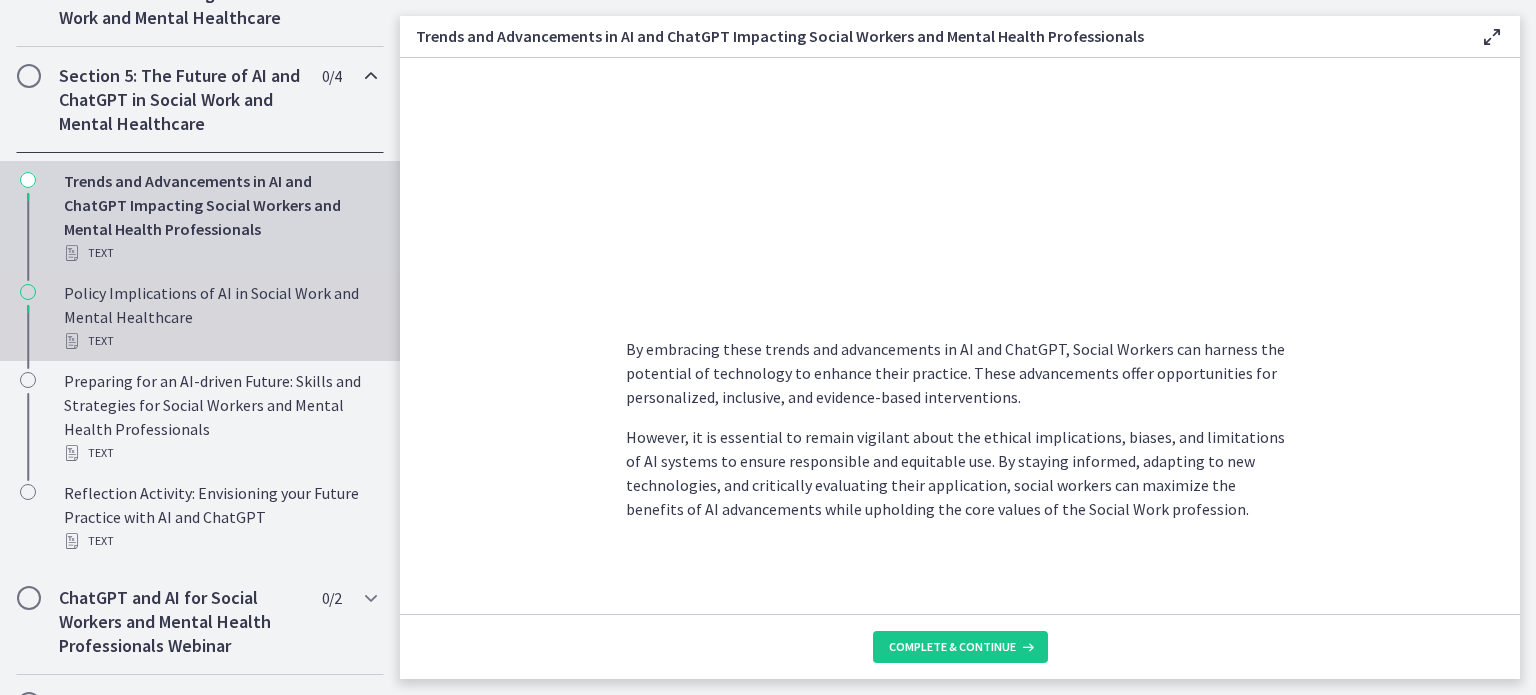 click on "Policy Implications of AI in Social Work and Mental Healthcare
Text" at bounding box center (220, 317) 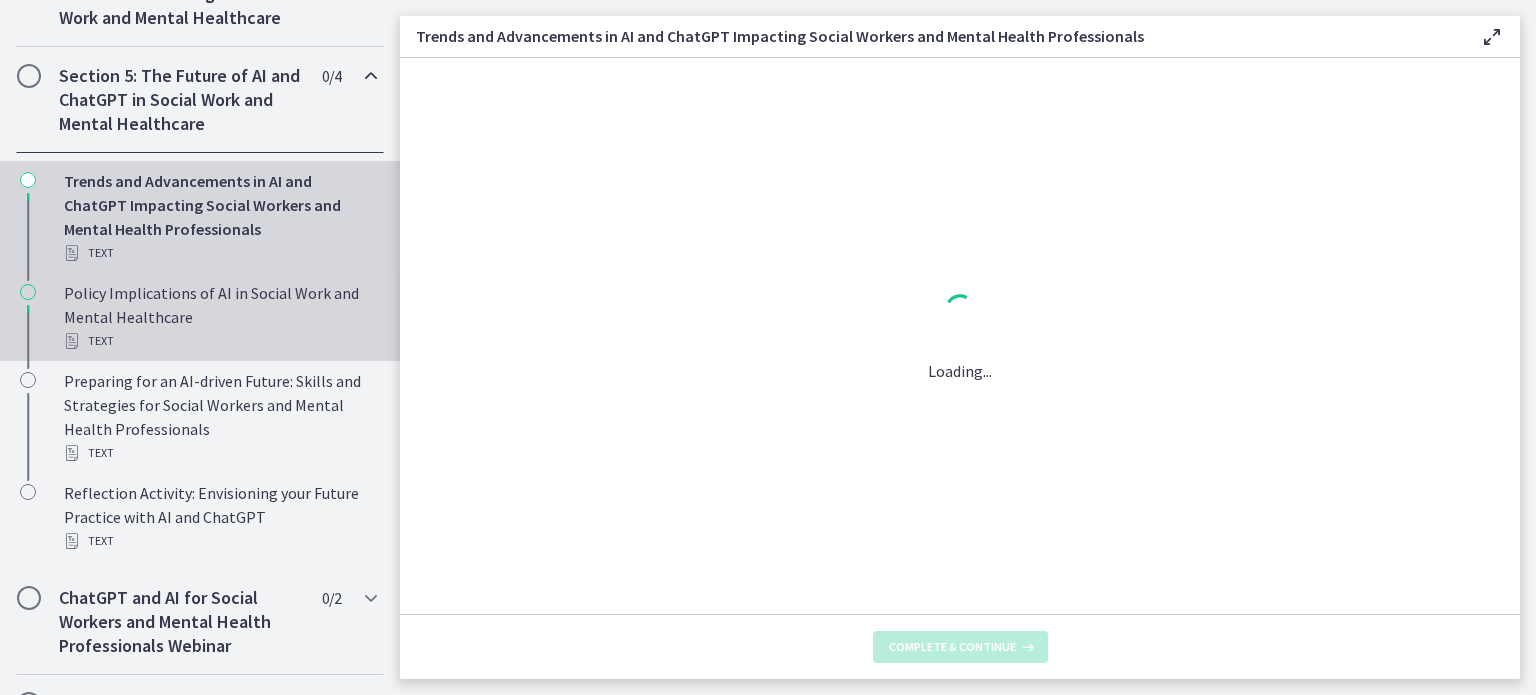 scroll, scrollTop: 0, scrollLeft: 0, axis: both 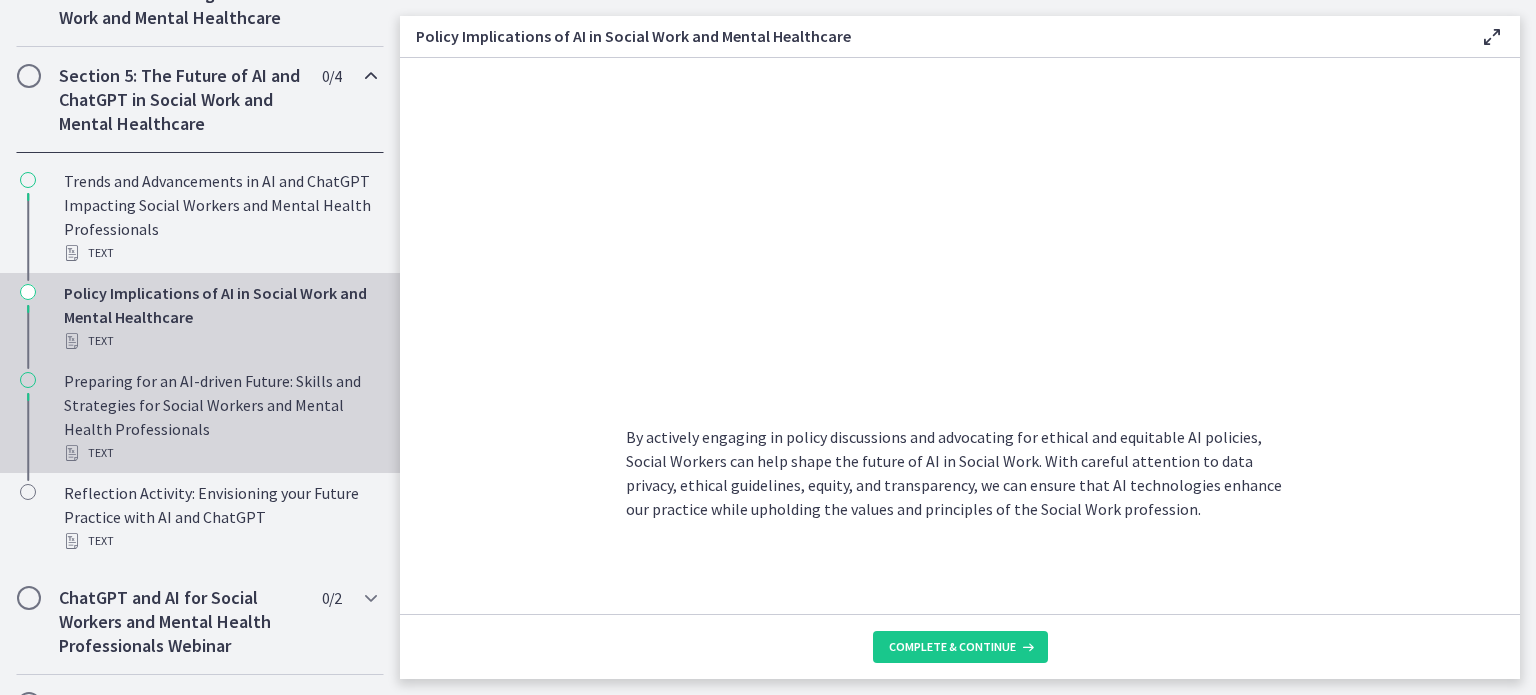 click on "Preparing for an AI-driven Future: Skills and Strategies for Social Workers and Mental Health Professionals
Text" at bounding box center (220, 417) 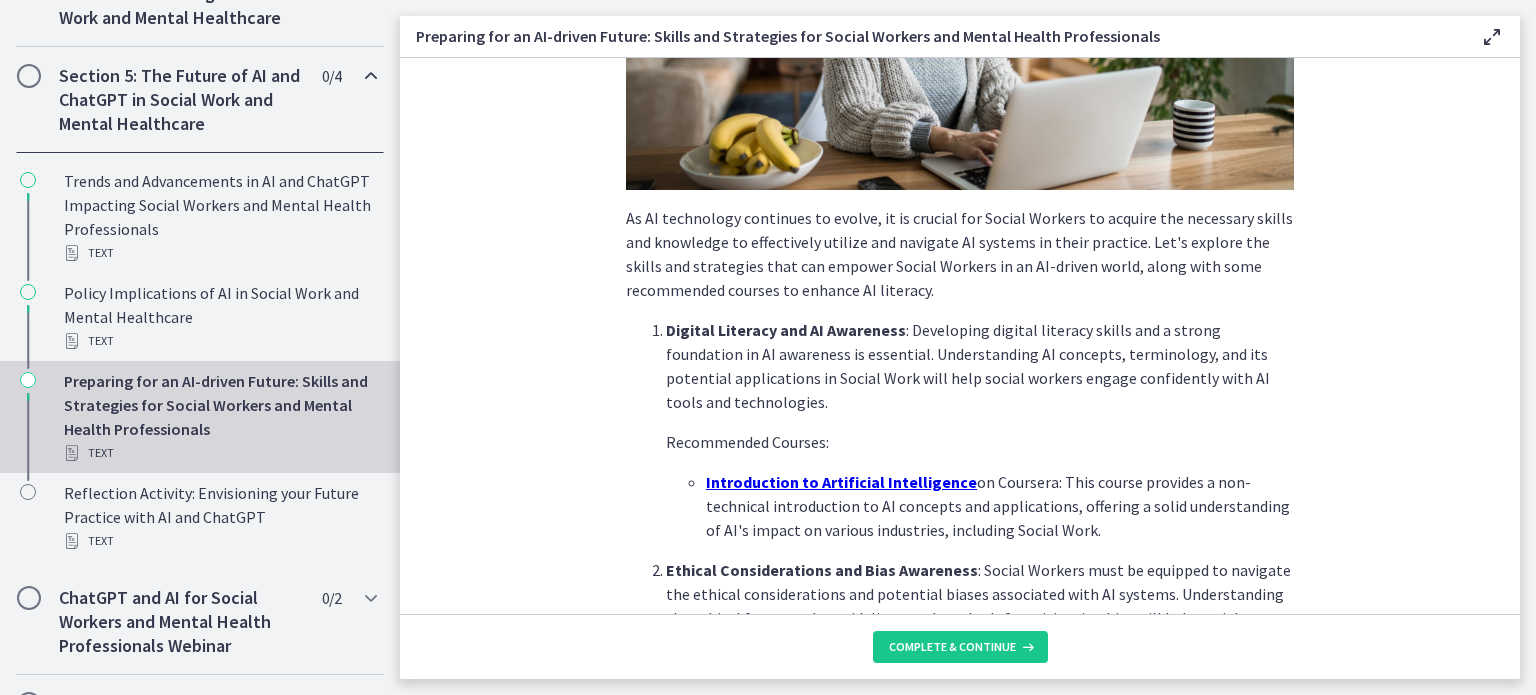 scroll, scrollTop: 400, scrollLeft: 0, axis: vertical 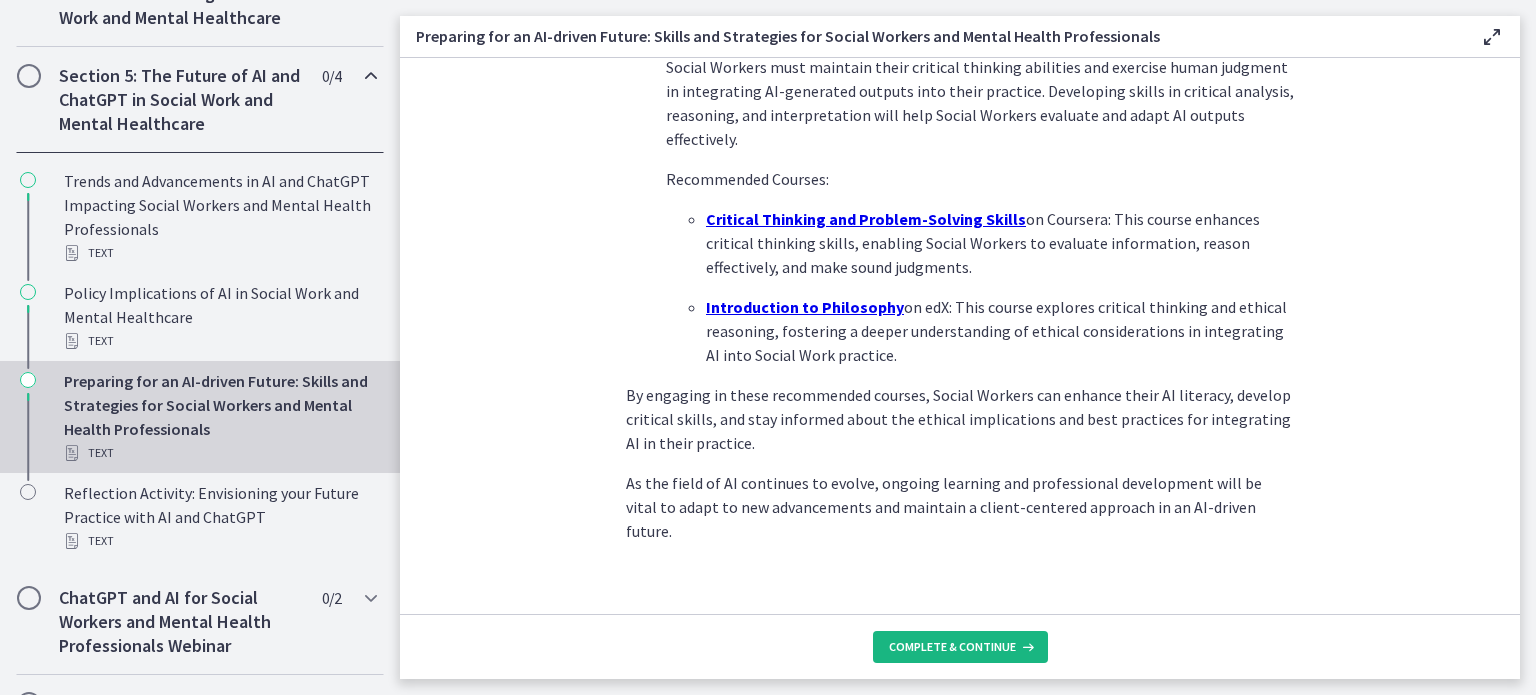click on "Complete & continue" at bounding box center (952, 647) 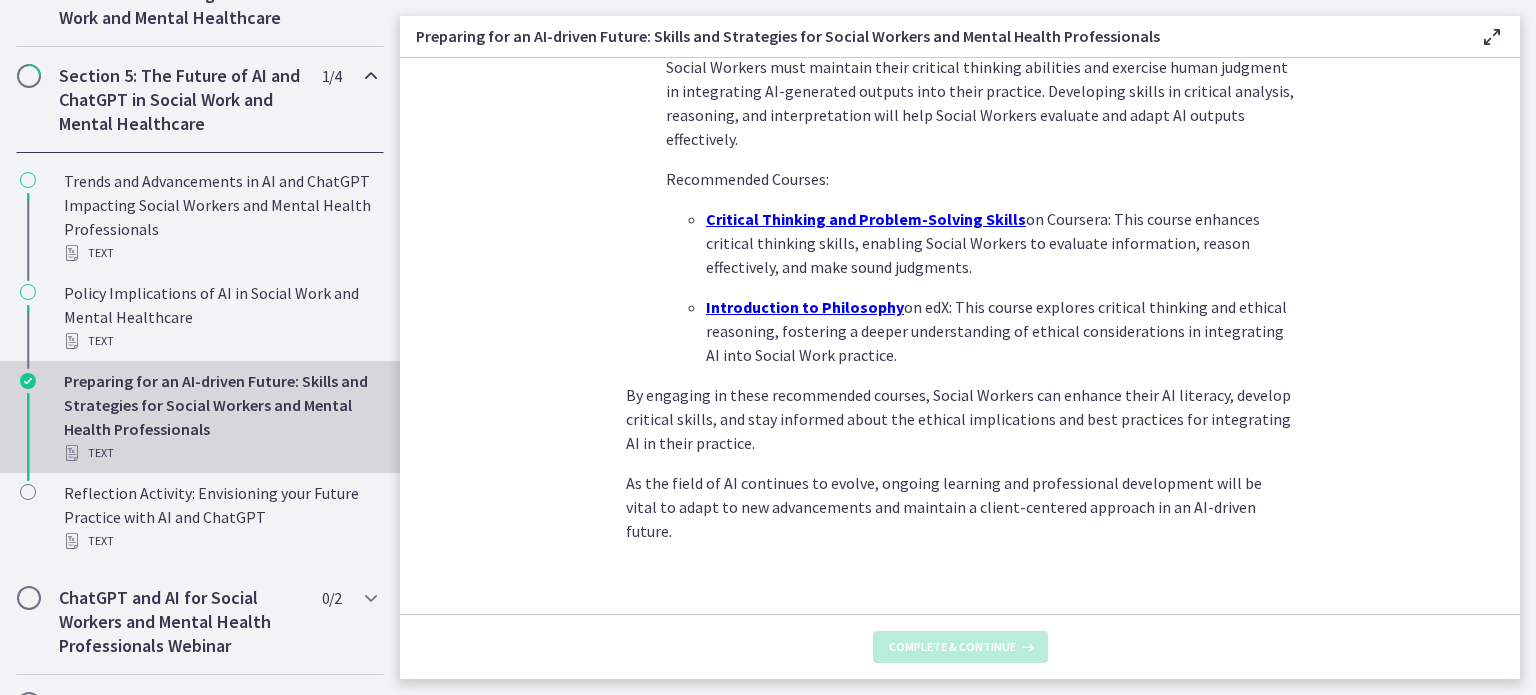scroll, scrollTop: 0, scrollLeft: 0, axis: both 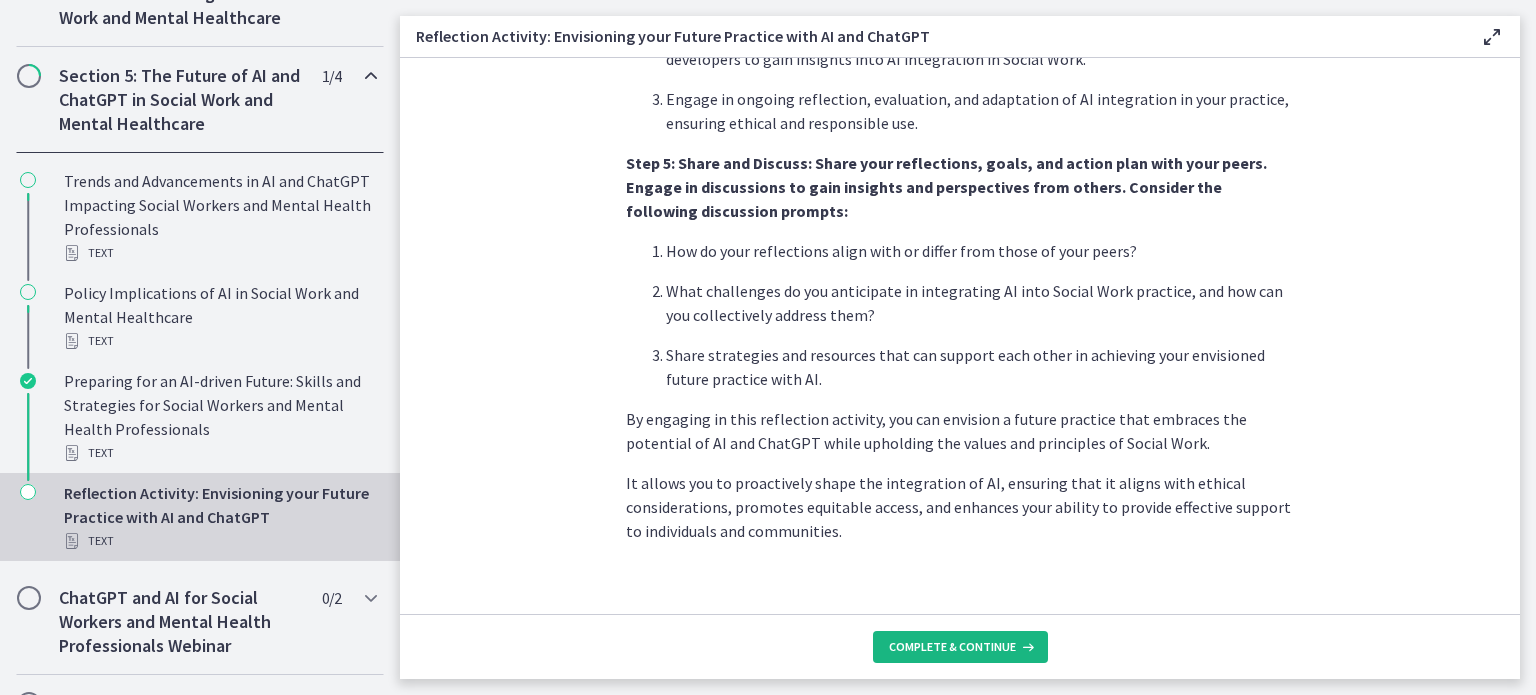 click on "Complete & continue" at bounding box center [952, 647] 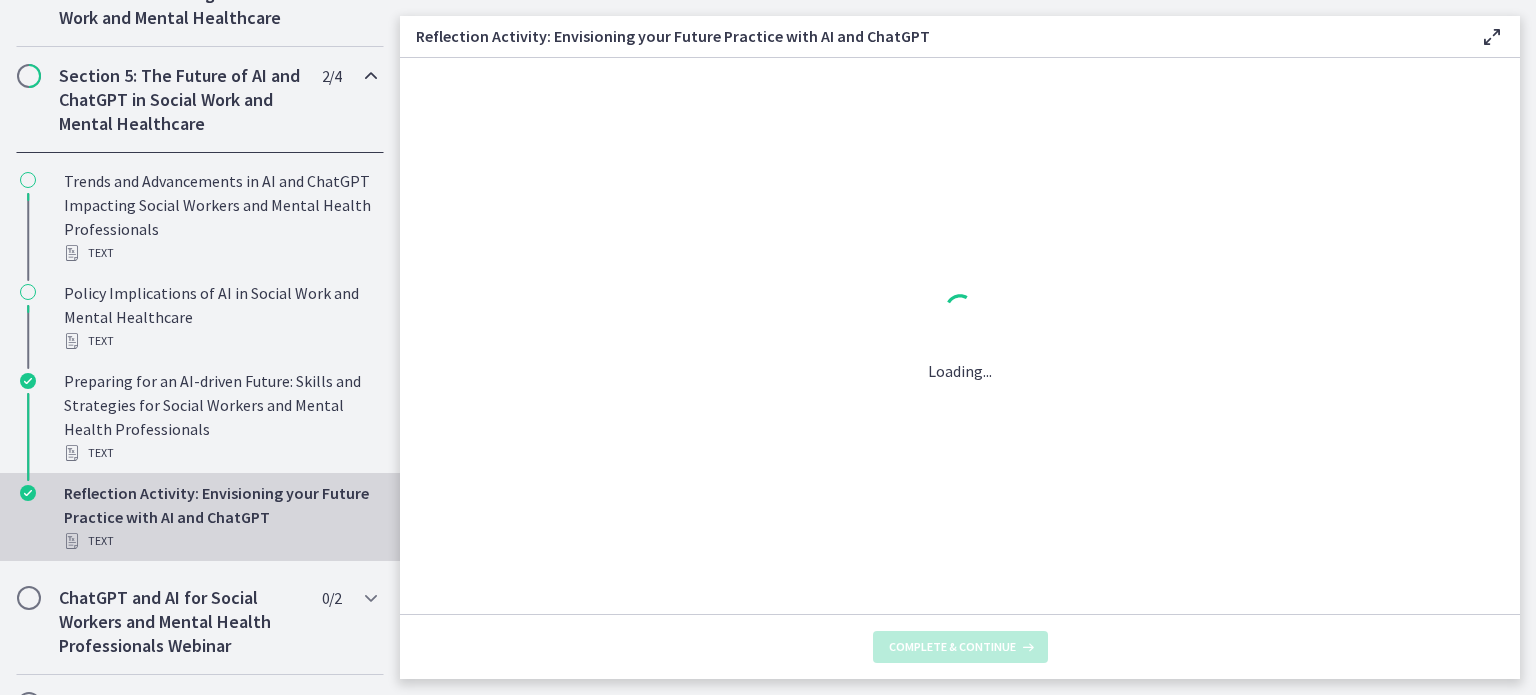 scroll, scrollTop: 0, scrollLeft: 0, axis: both 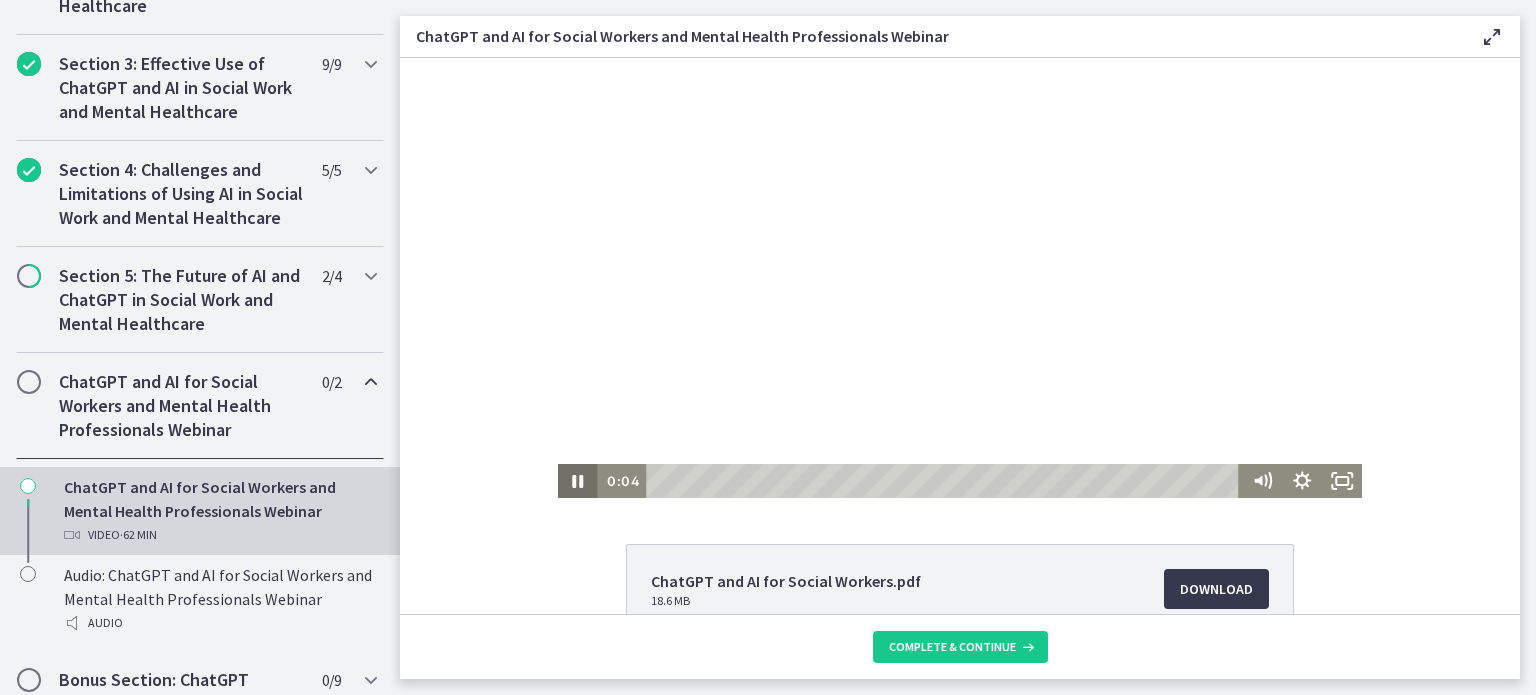 click 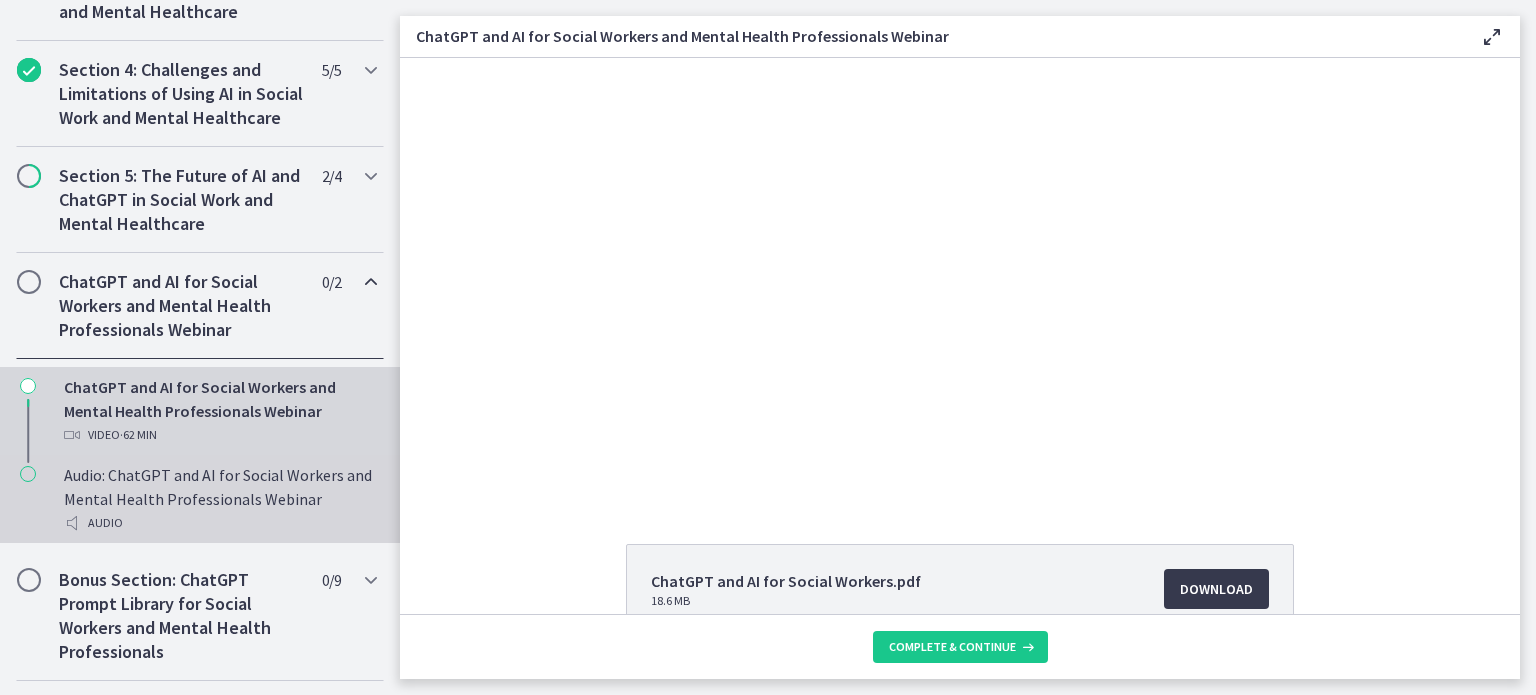 scroll, scrollTop: 657, scrollLeft: 0, axis: vertical 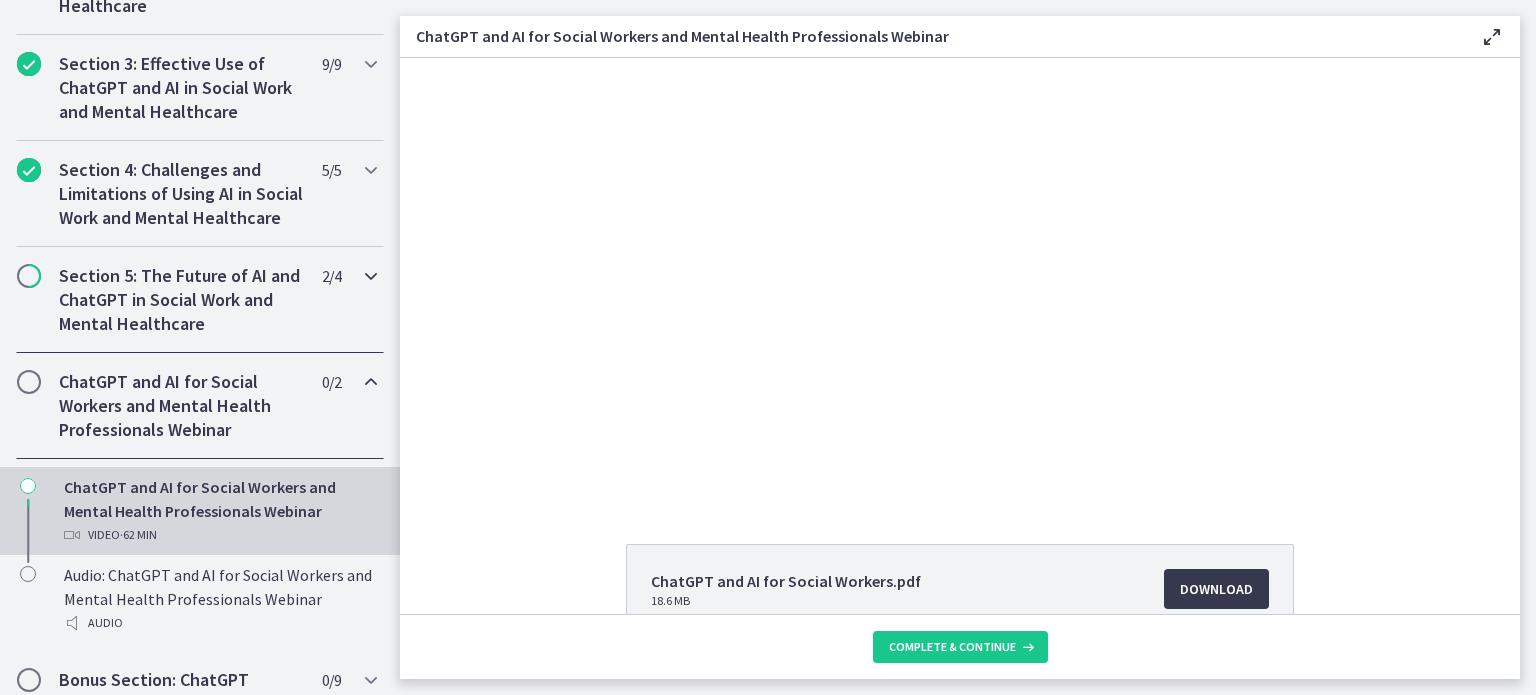 click on "Section 5: The Future of AI and ChatGPT in Social Work and Mental Healthcare" at bounding box center (181, 300) 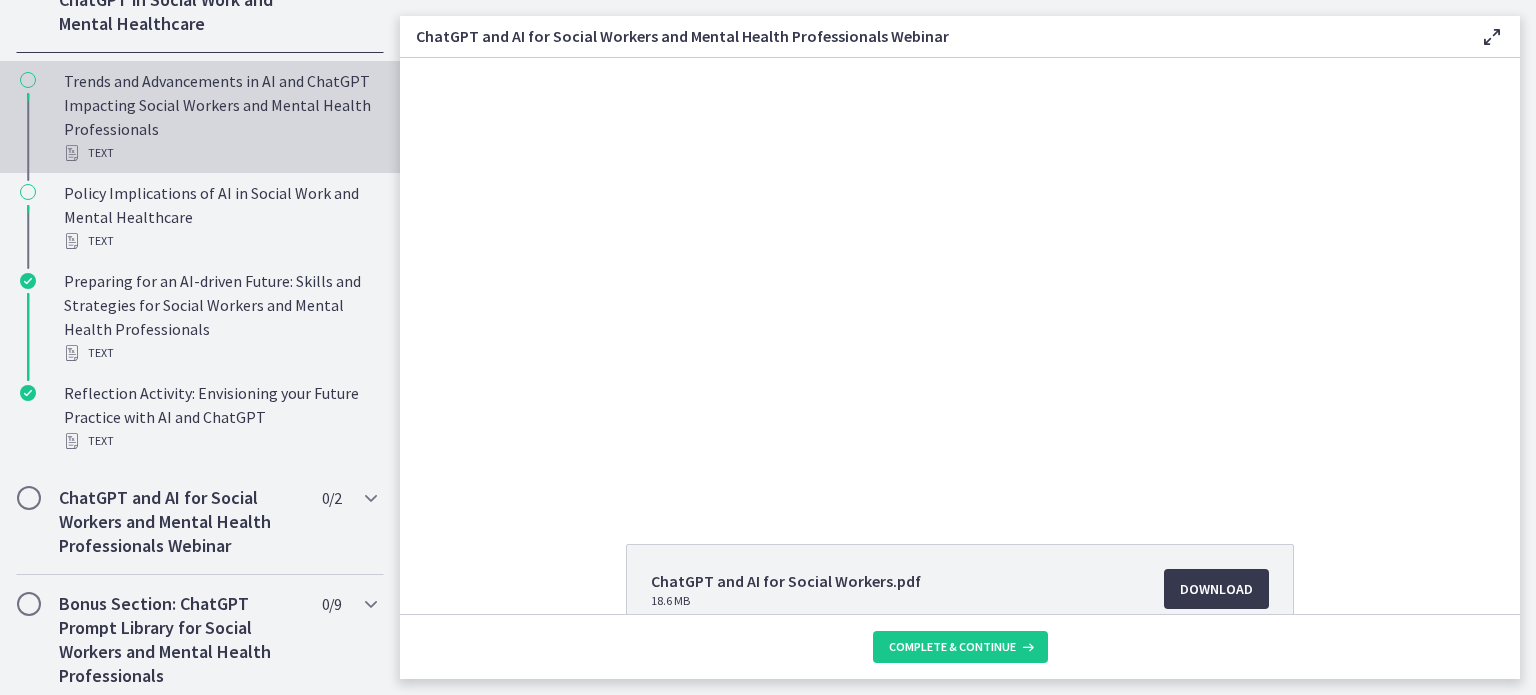 scroll, scrollTop: 1057, scrollLeft: 0, axis: vertical 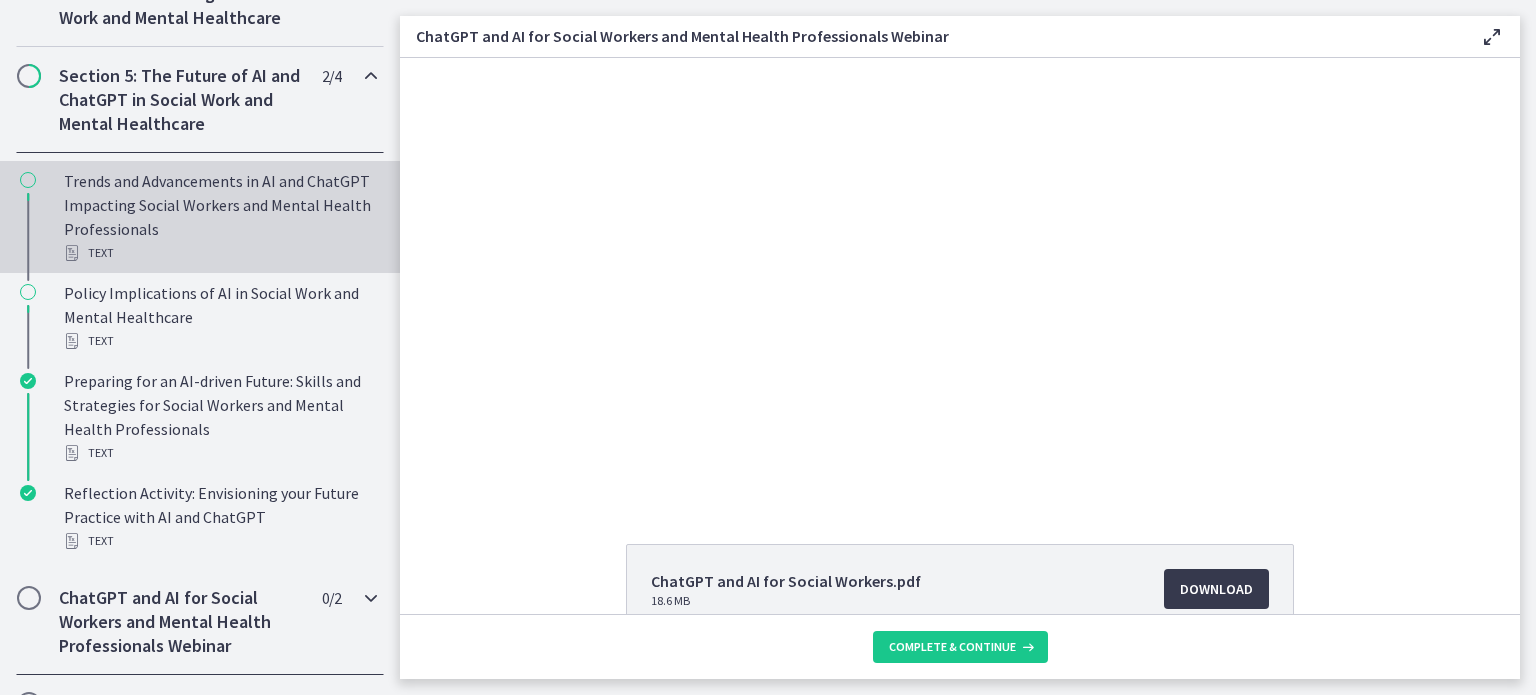 click on "Trends and Advancements in AI and ChatGPT Impacting Social Workers and Mental Health Professionals
Text" at bounding box center (220, 217) 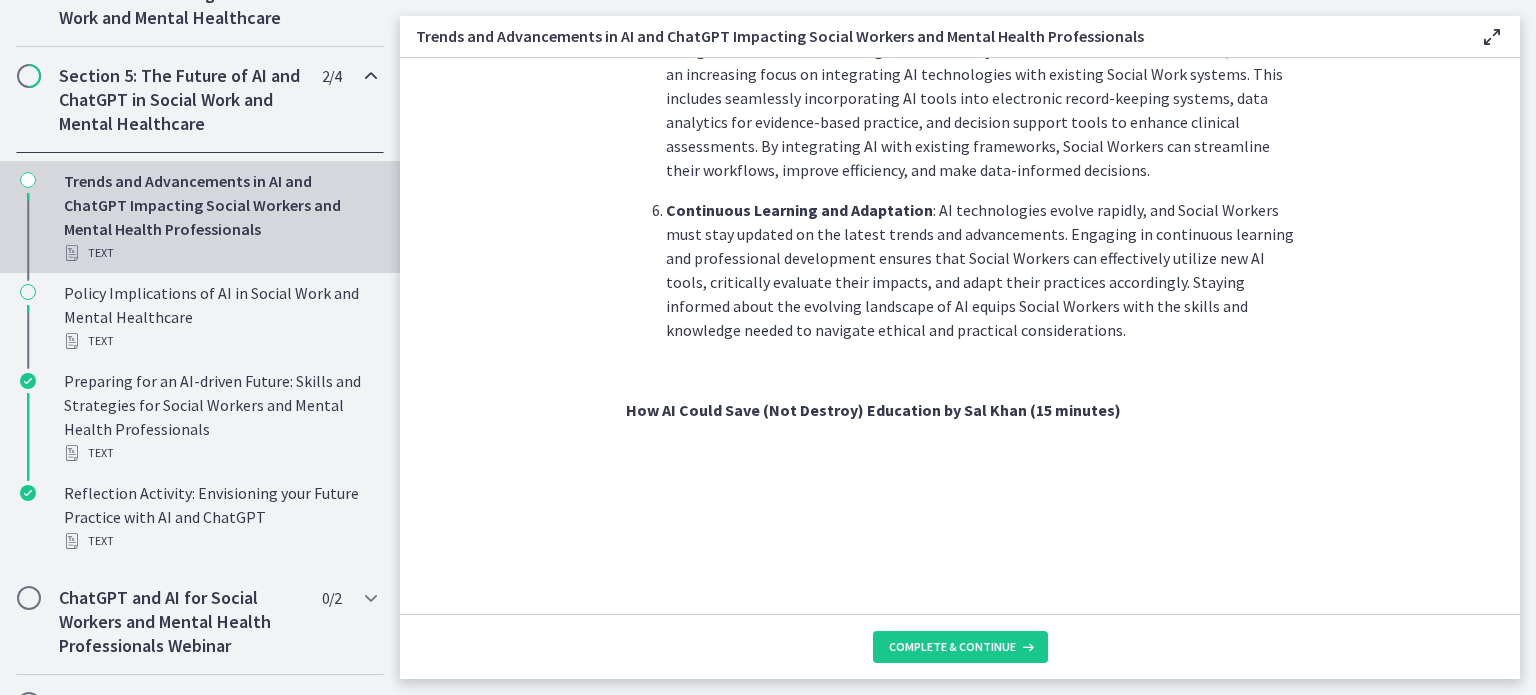 scroll, scrollTop: 1400, scrollLeft: 0, axis: vertical 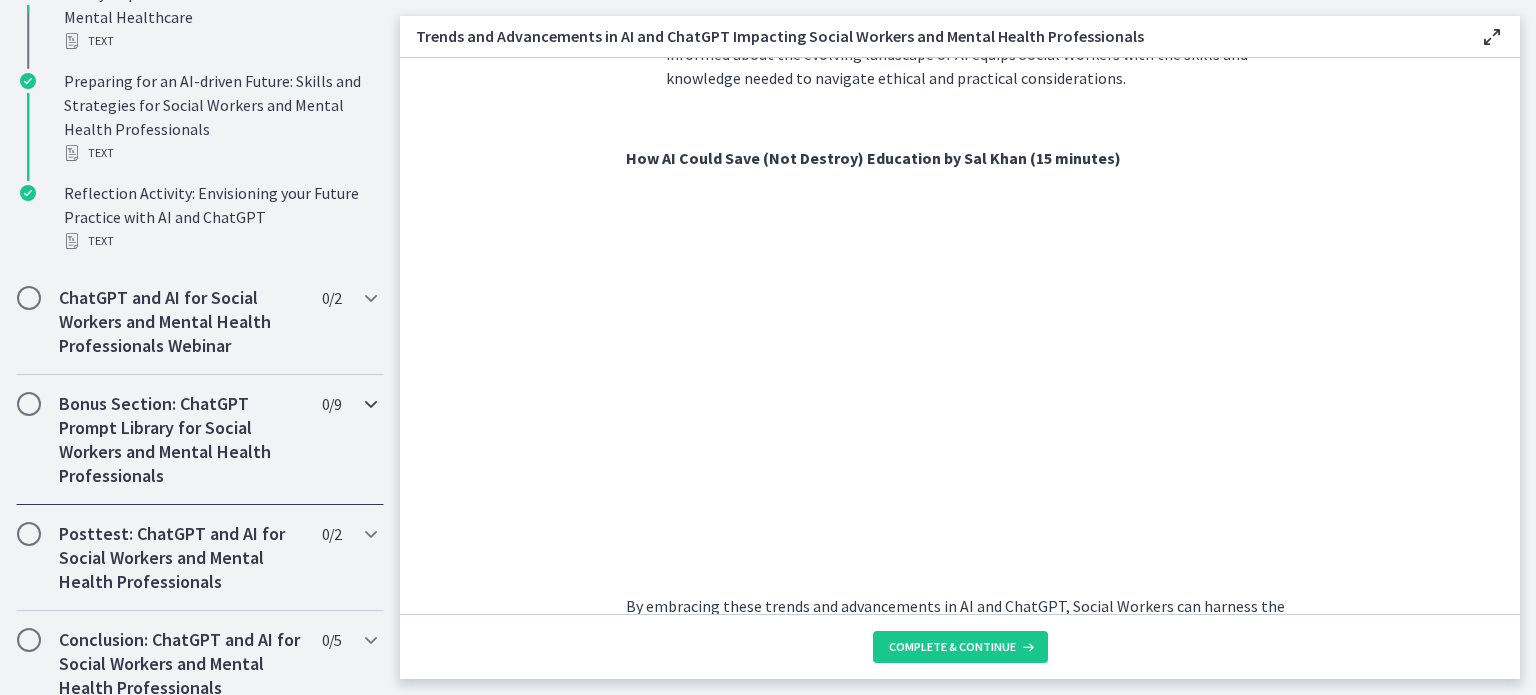 click at bounding box center [371, 404] 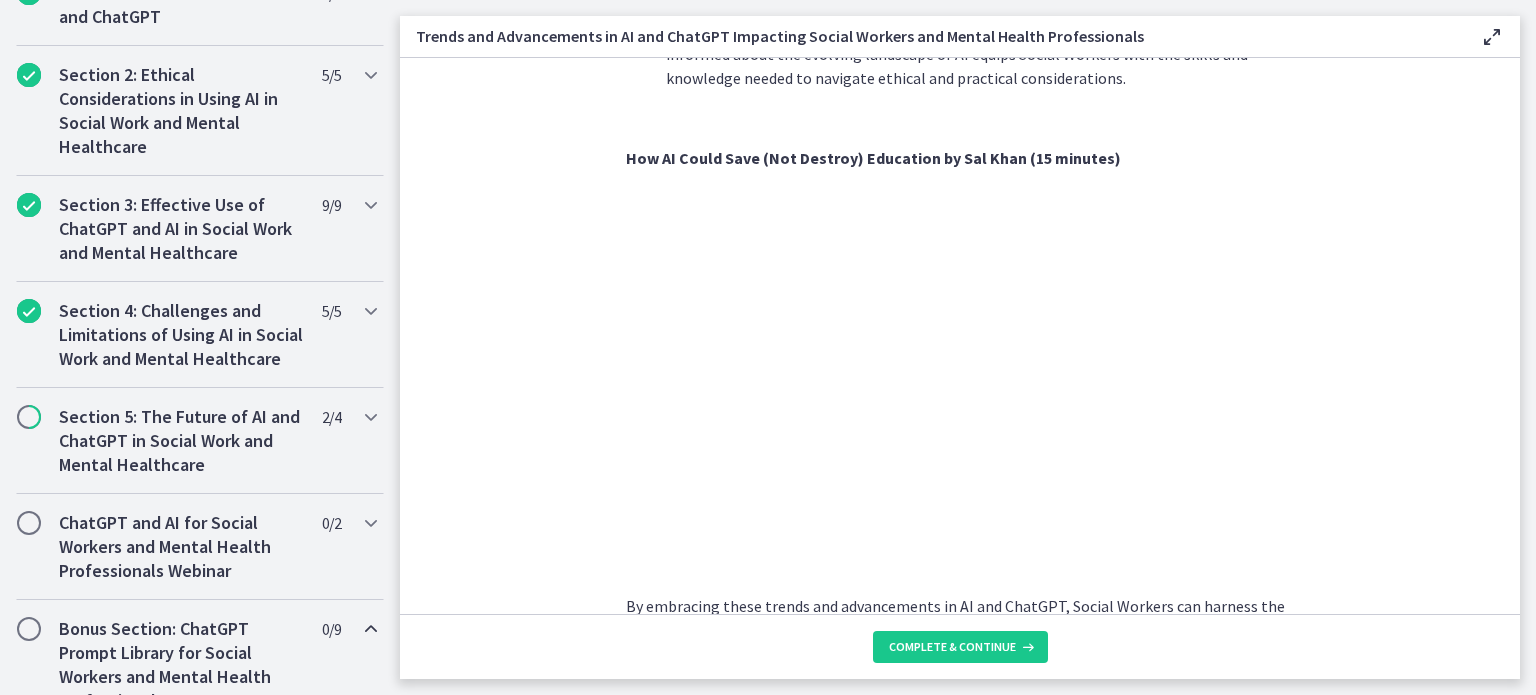 scroll, scrollTop: 451, scrollLeft: 0, axis: vertical 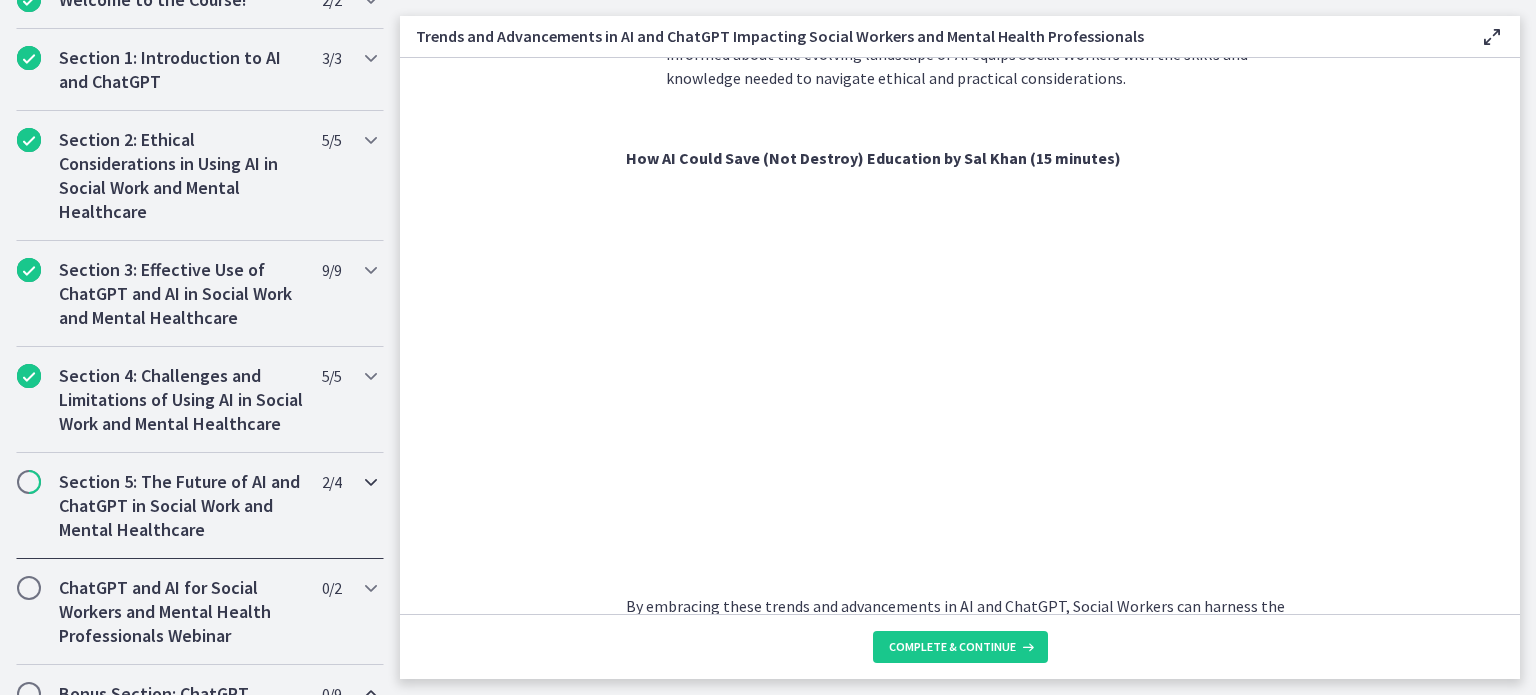 click at bounding box center (371, 482) 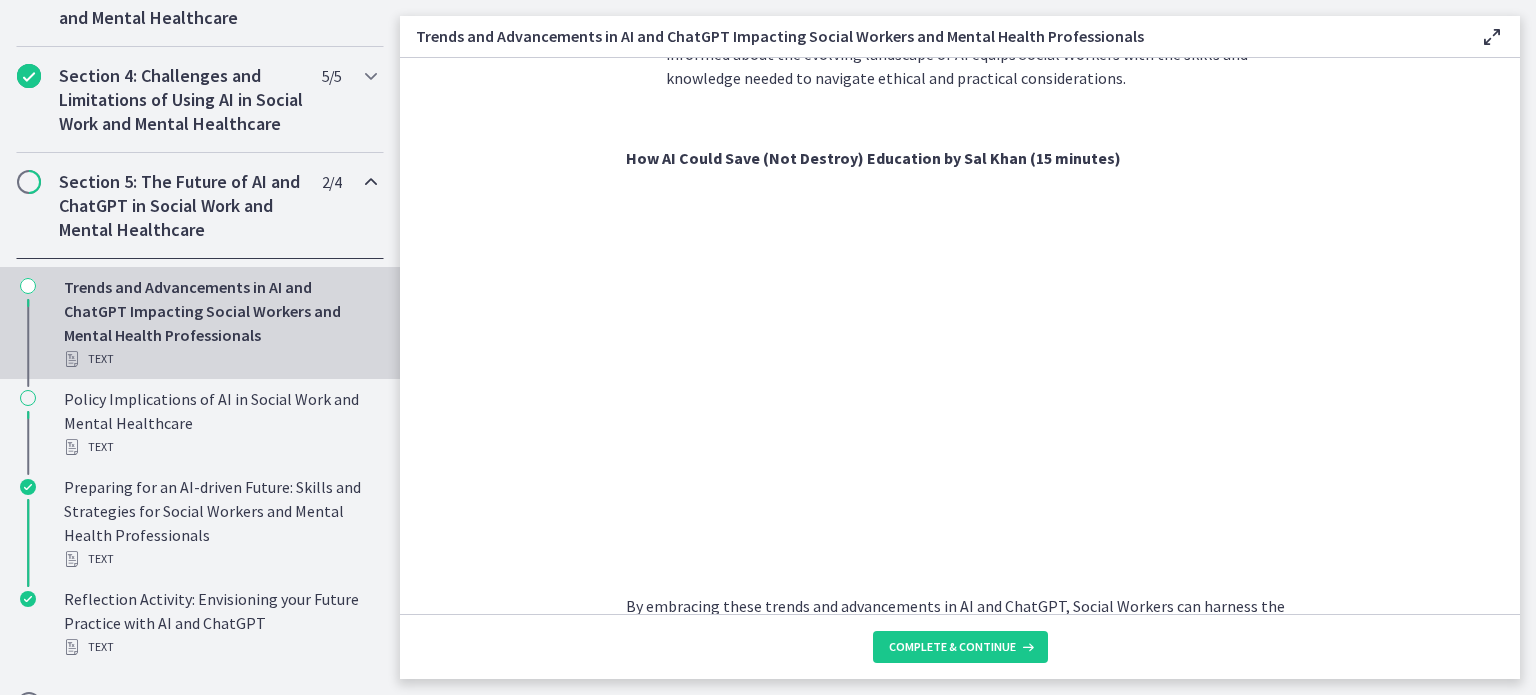 scroll, scrollTop: 851, scrollLeft: 0, axis: vertical 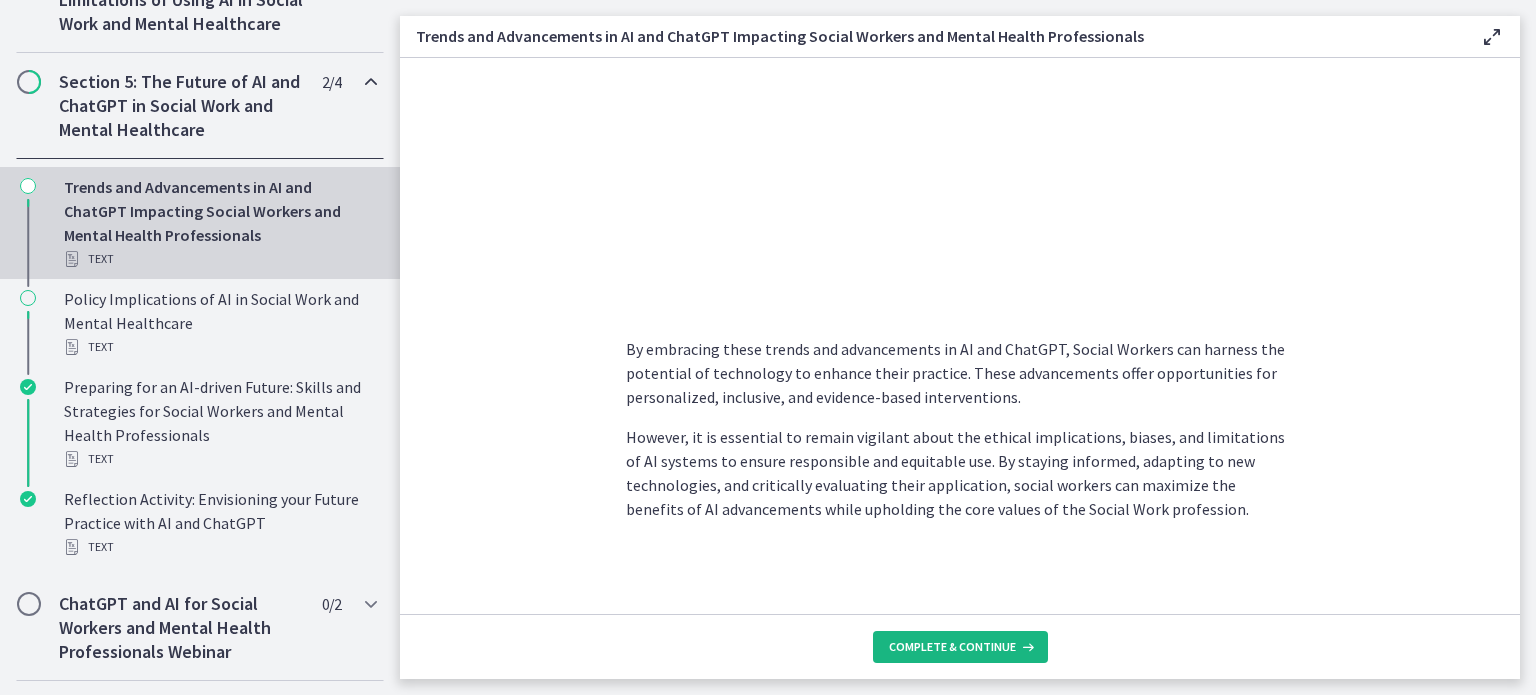 click on "Complete & continue" at bounding box center [952, 647] 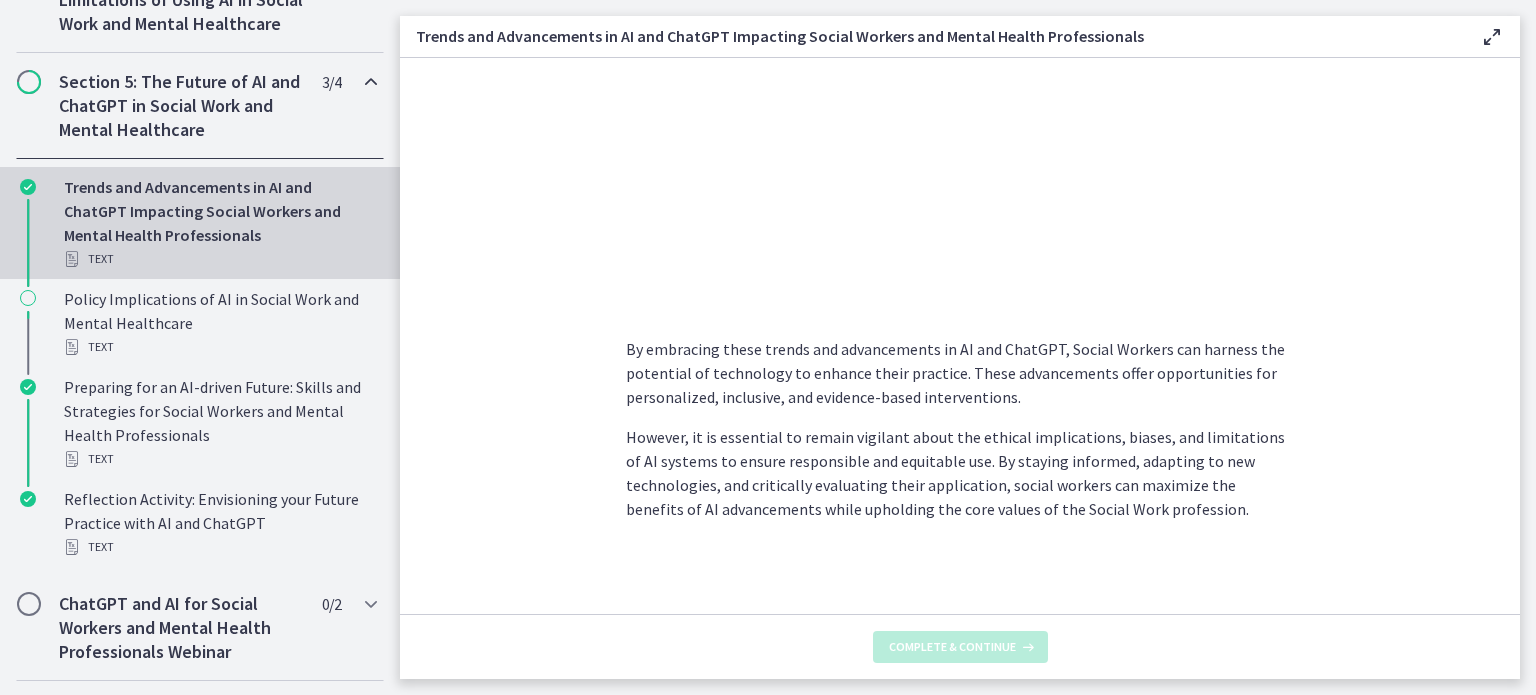 scroll, scrollTop: 0, scrollLeft: 0, axis: both 